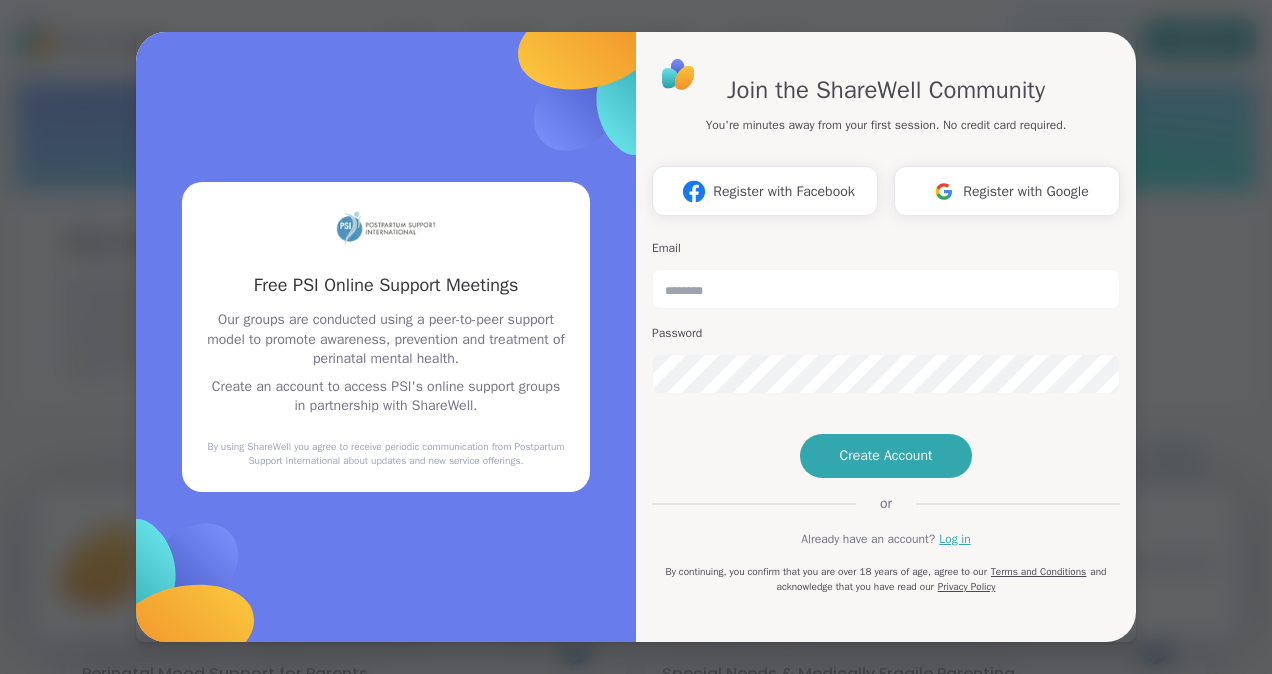 scroll, scrollTop: 0, scrollLeft: 0, axis: both 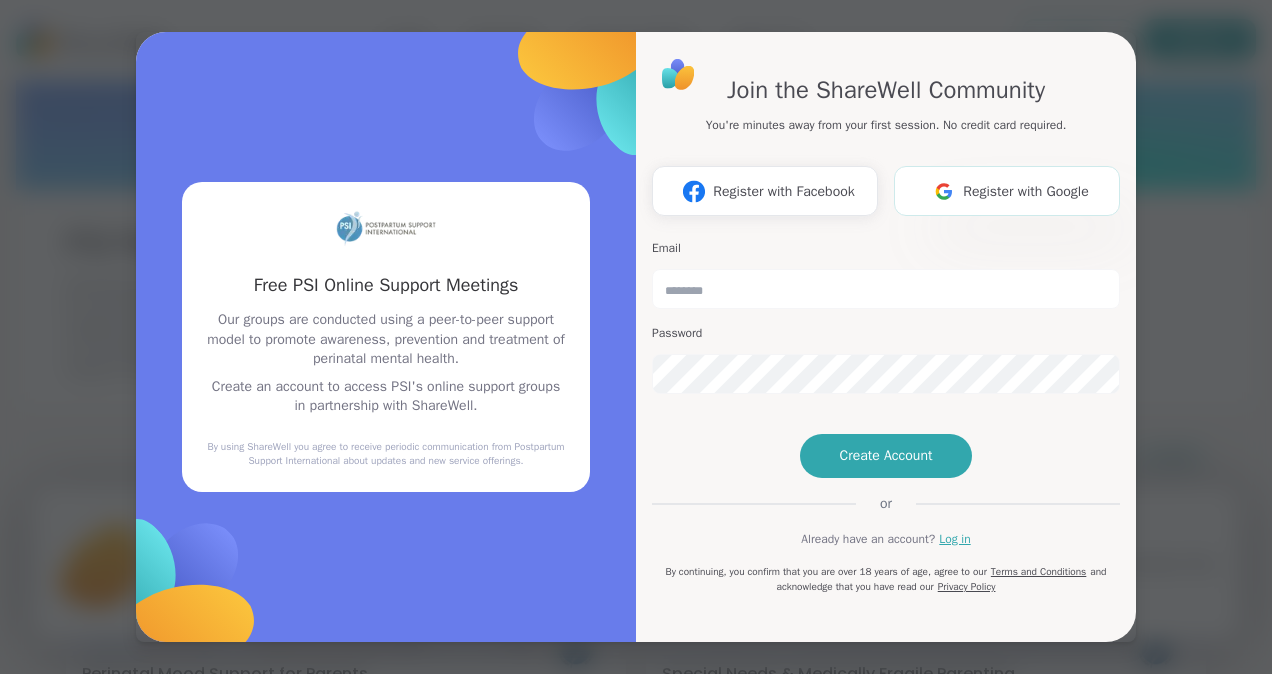 click on "Register with Google" at bounding box center (1007, 191) 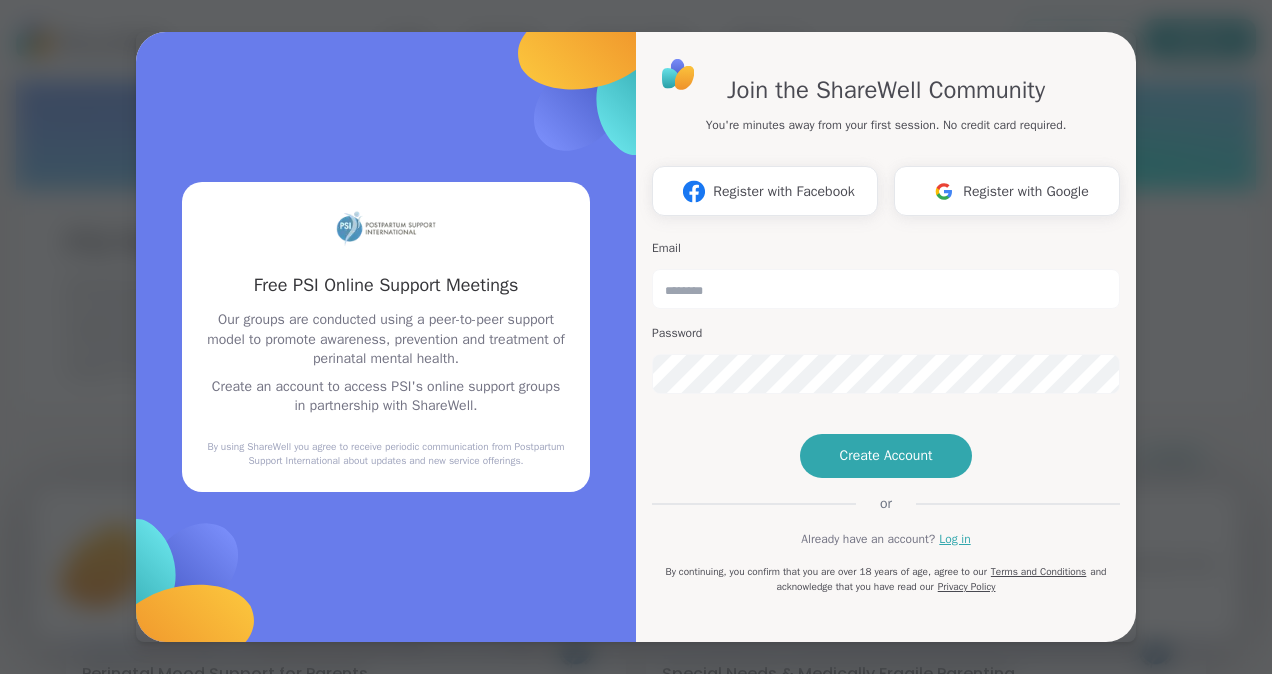 click on "Free PSI Online Support Meetings Our groups are conducted using a peer-to-peer support model to promote awareness, prevention and treatment of perinatal mental health. Create an account to access PSI's online support groups in partnership with ShareWell. By using ShareWell you agree to receive periodic communication from Postpartum Support International about updates and new service offerings." at bounding box center (386, 337) 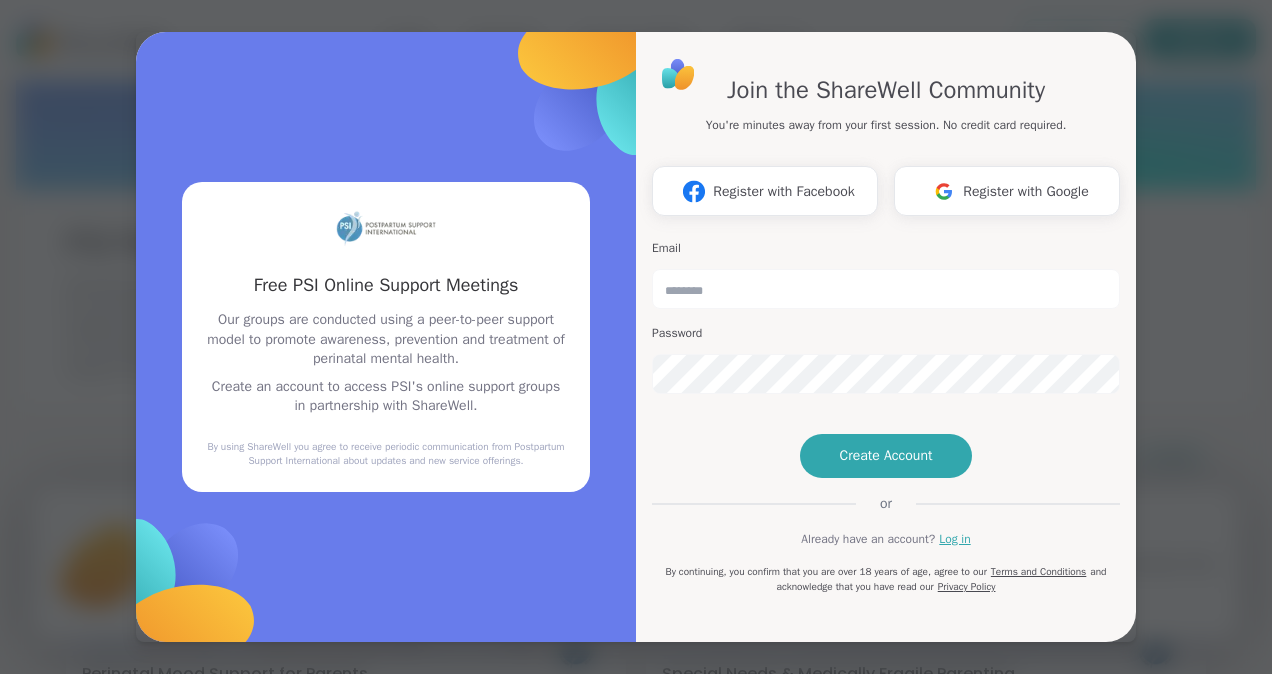 click on "Free PSI Online Support Meetings Our groups are conducted using a peer-to-peer support model to promote awareness, prevention and treatment of perinatal mental health. Create an account to access PSI's online support groups in partnership with ShareWell. By using ShareWell you agree to receive periodic communication from Postpartum Support International about updates and new service offerings." at bounding box center [386, 337] 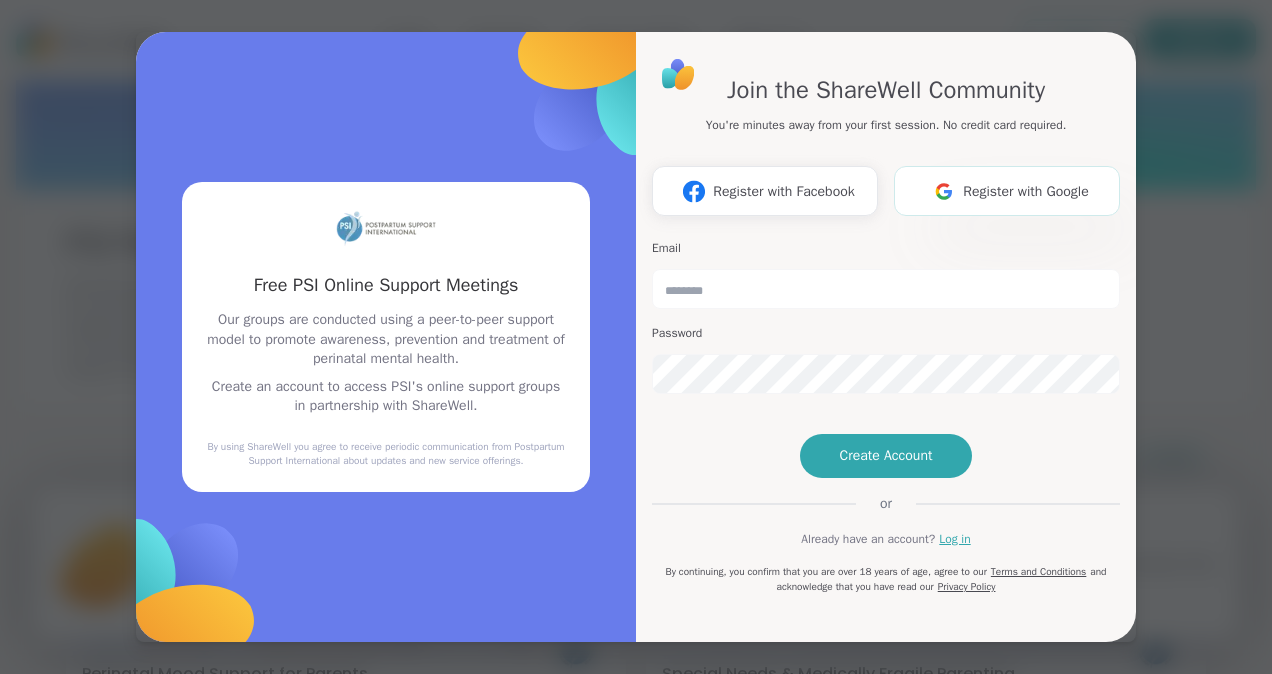 click on "Register with Google" at bounding box center (1026, 191) 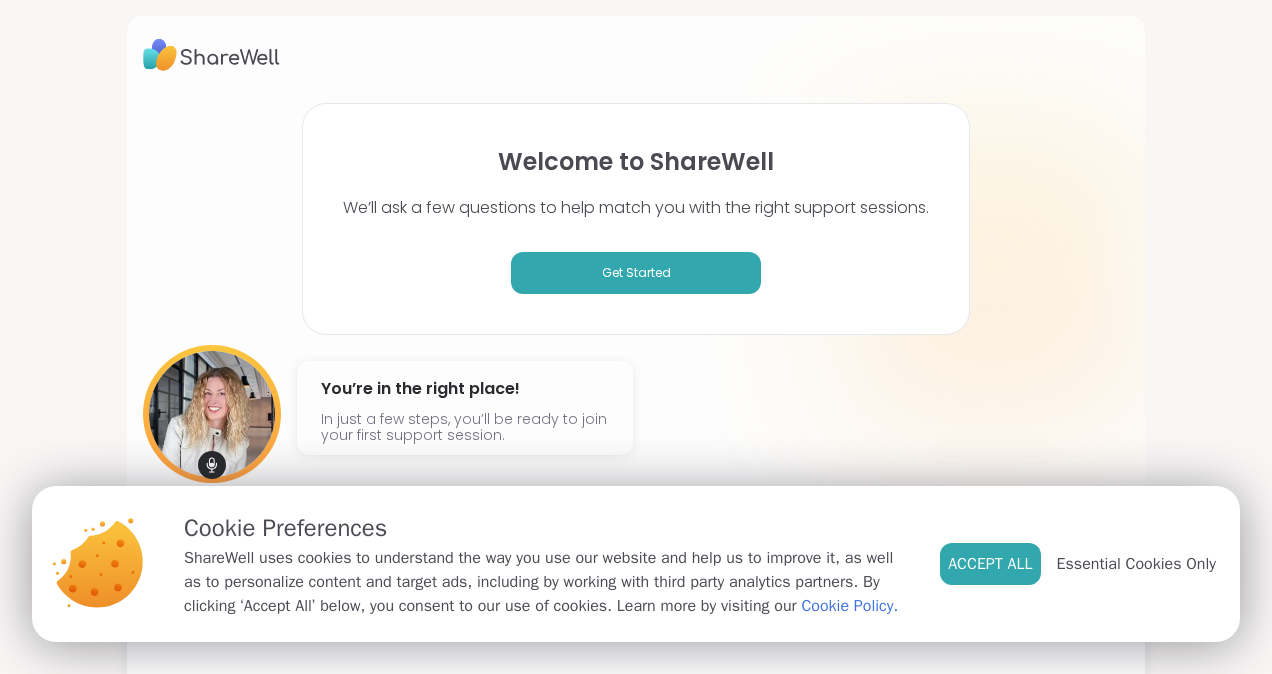 click on "Welcome to ShareWell We’ll ask a few questions to help match you with the right support sessions. Get Started [FIRST] [LAST] @[USERNAME] You’re in the right place! In just a few steps, you’ll be ready to join your first support session." at bounding box center (636, 337) 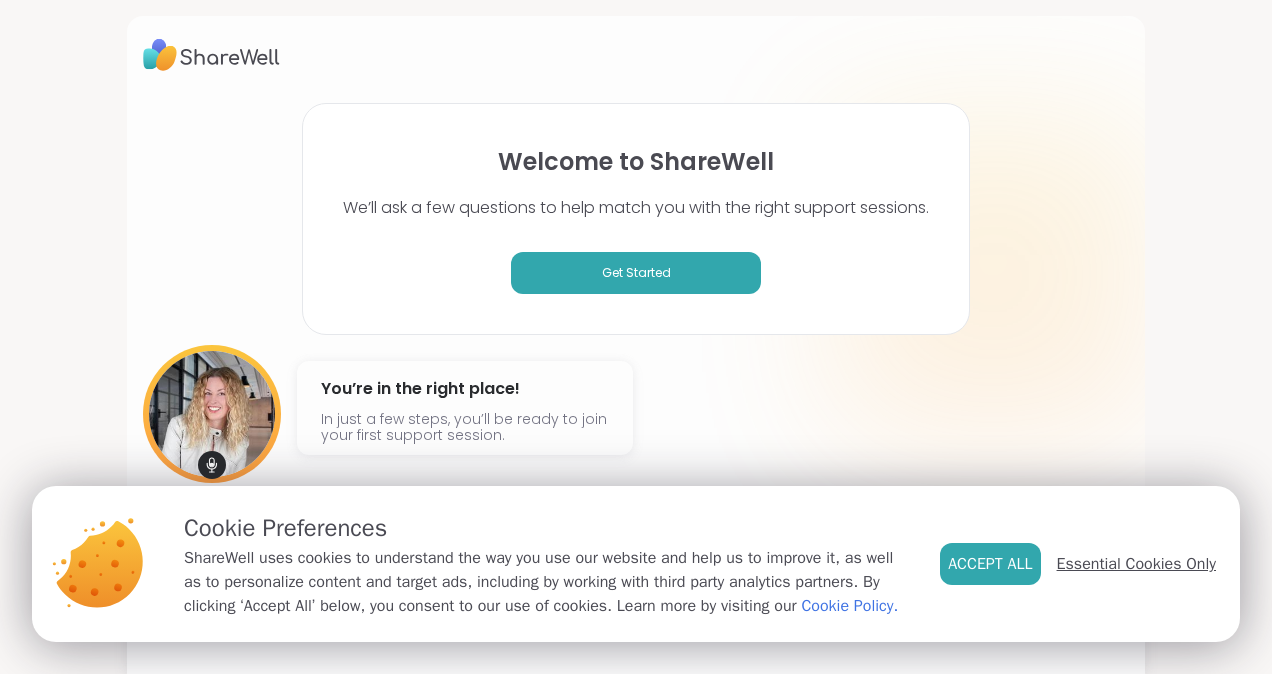 click on "Essential Cookies Only" at bounding box center [1136, 564] 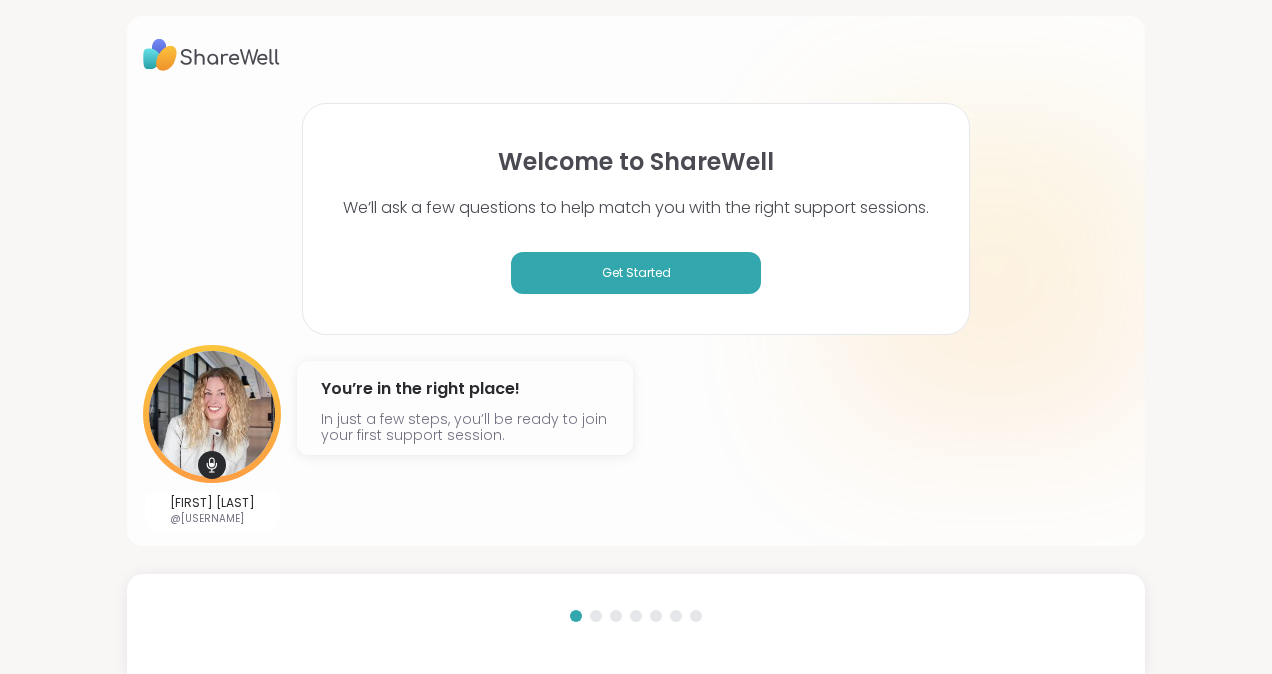 click on "Welcome to ShareWell We’ll ask a few questions to help match you with the right support sessions. Get Started [FIRST] [LAST] @[USERNAME] You’re in the right place! In just a few steps, you’ll be ready to join your first support session." at bounding box center [636, 337] 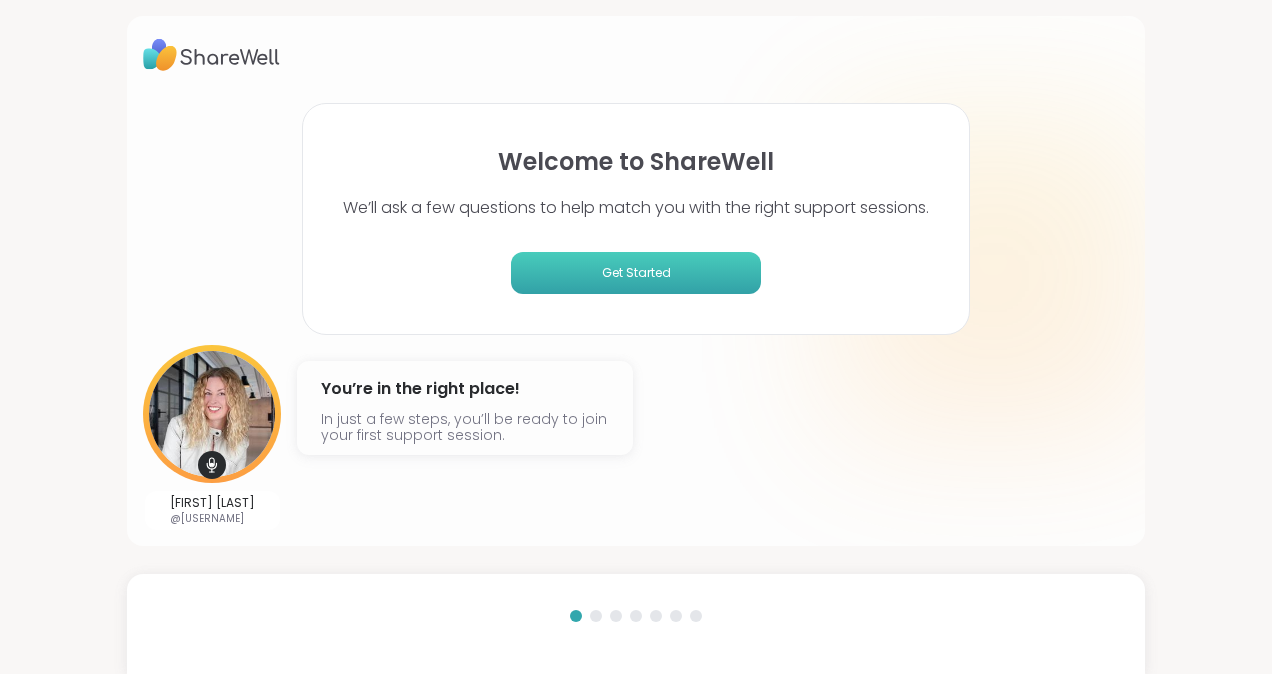 click on "Get Started" at bounding box center [636, 273] 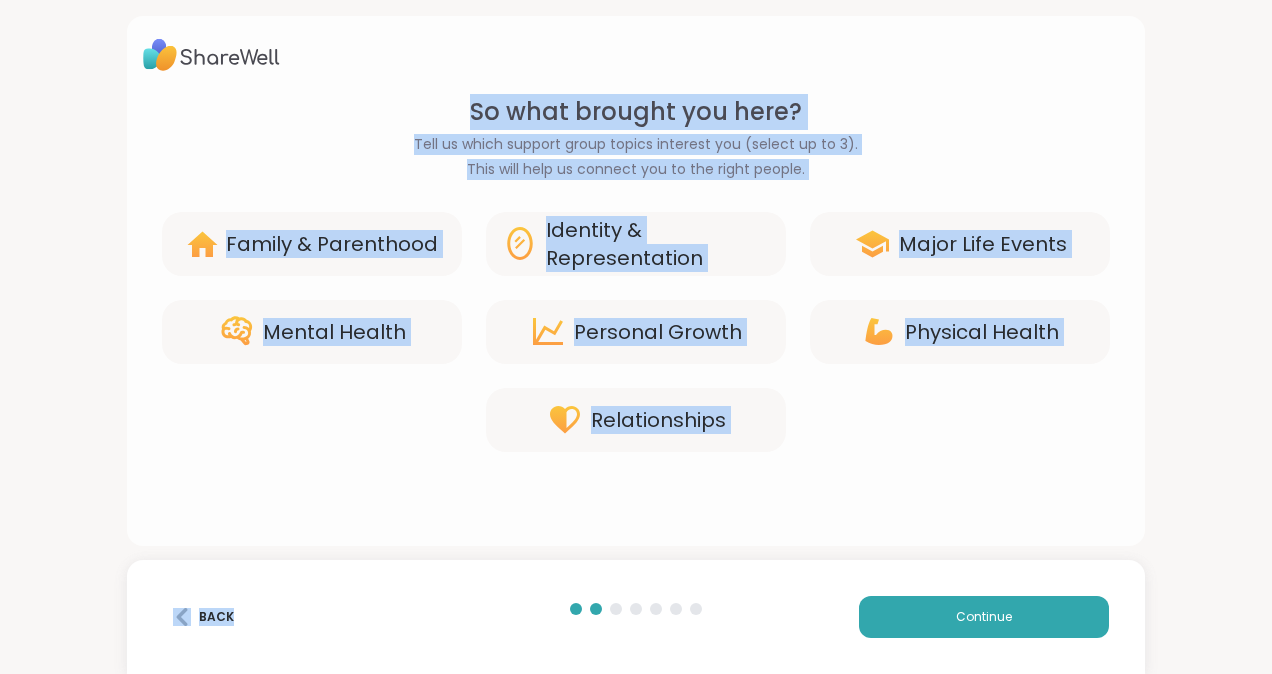 click on "So what brought you here? Tell us which support group topics interest you (select up to 3). This will help us connect you to the right people. Family & Parenthood Identity & Representation Major Life Events Mental Health Personal Growth Physical Health Relationships Back Continue" at bounding box center (636, 337) 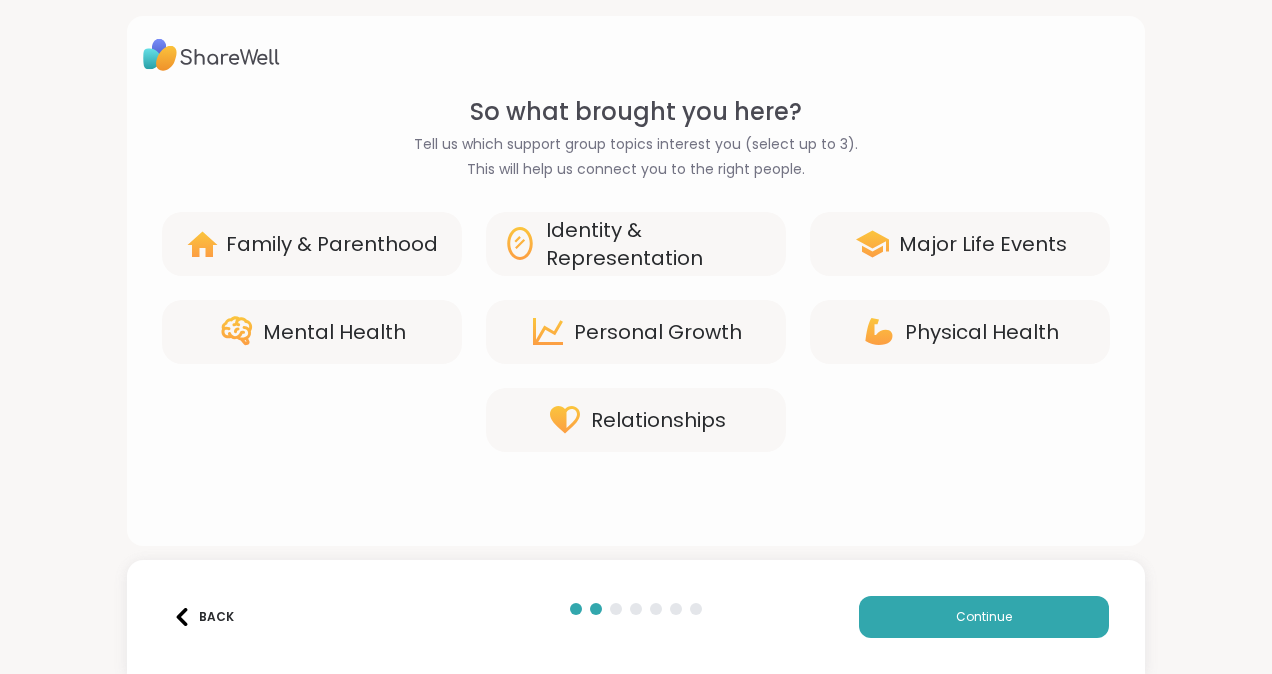 click on "Family & Parenthood" at bounding box center (332, 244) 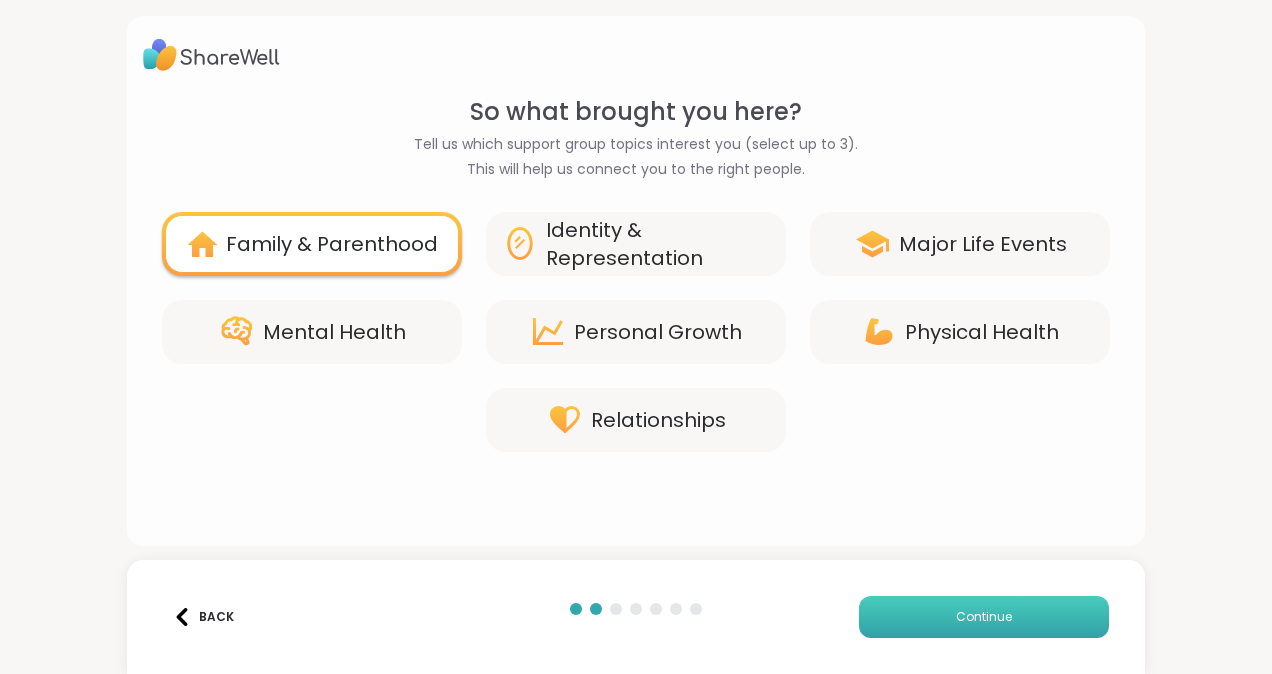 click on "Continue" at bounding box center [984, 617] 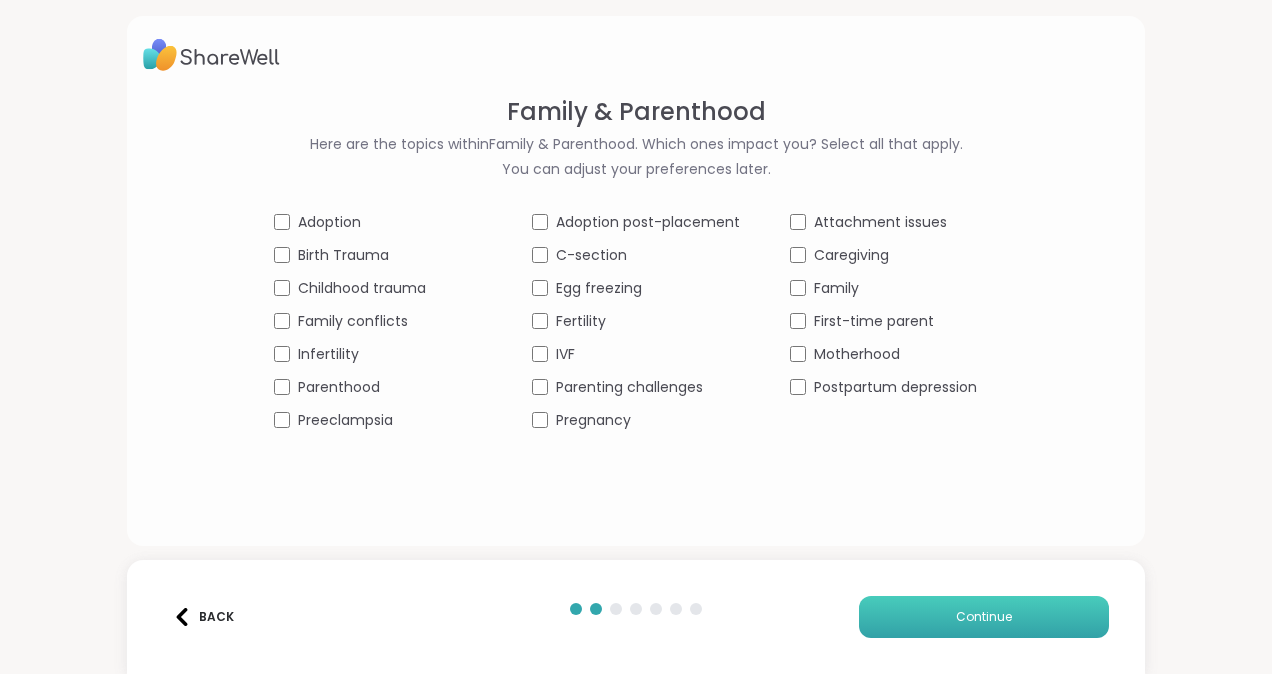click on "Continue" at bounding box center [984, 617] 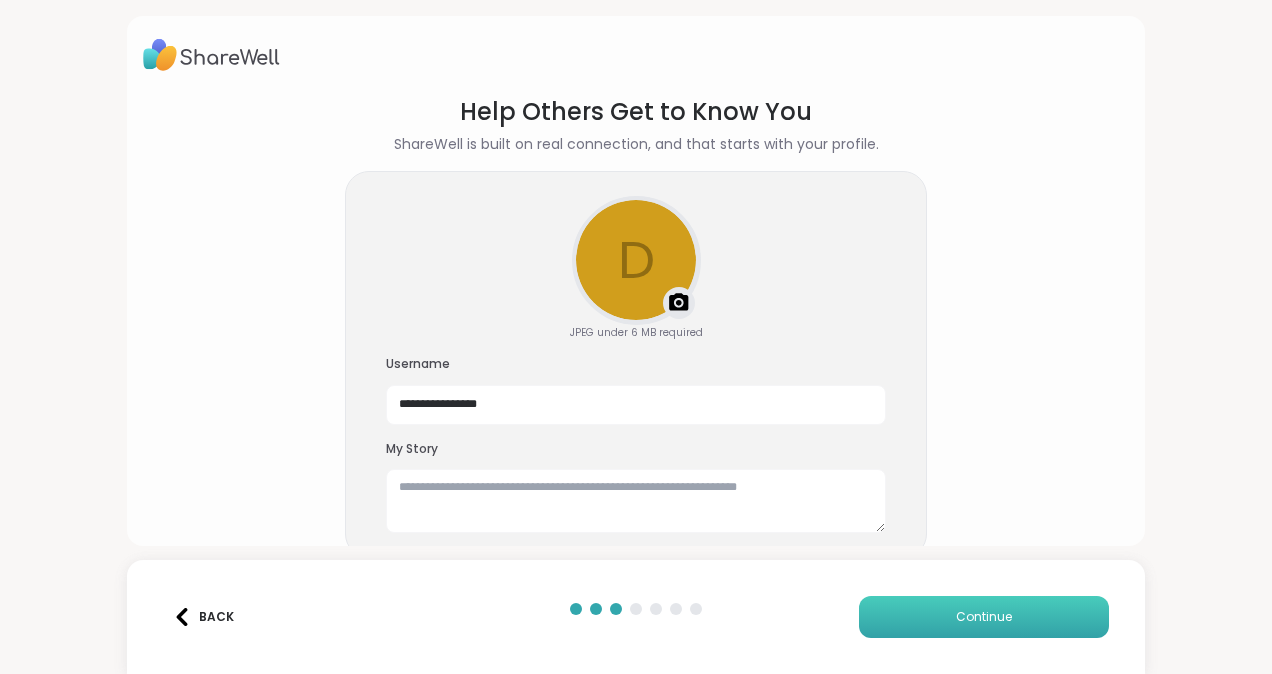 click on "Continue" at bounding box center (984, 617) 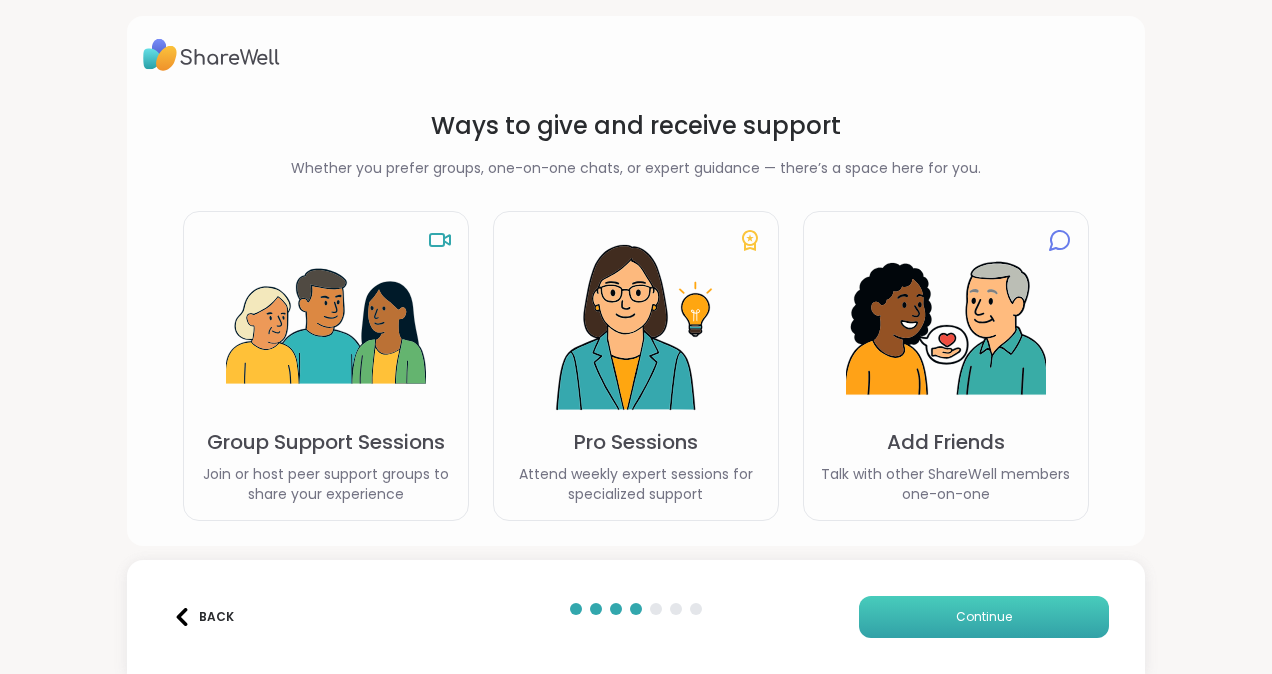 click on "Continue" at bounding box center [984, 617] 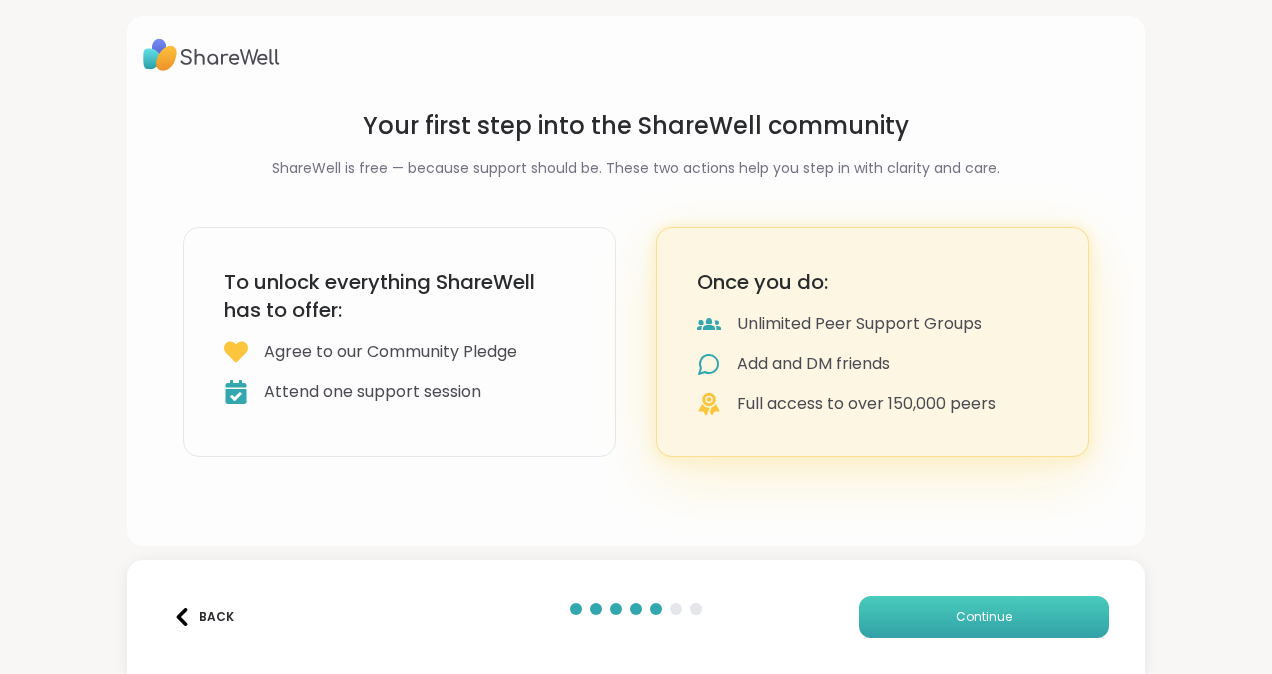 click on "Continue" at bounding box center (984, 617) 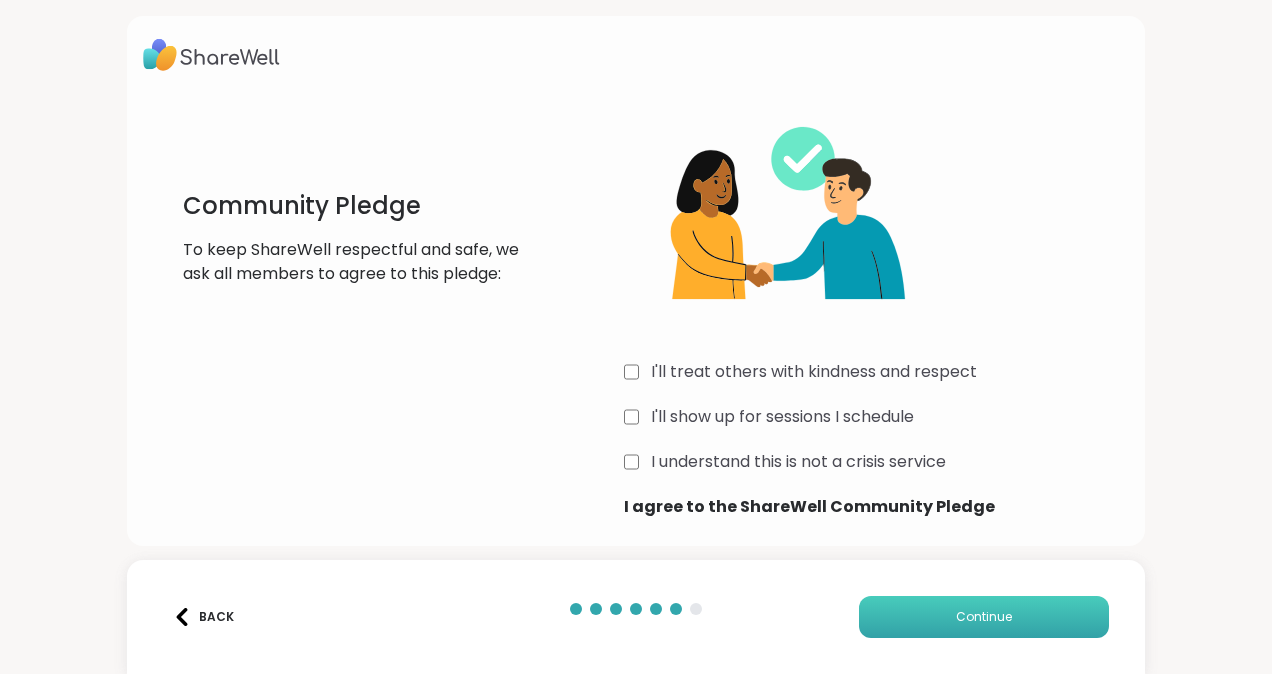 click on "Continue" at bounding box center [984, 617] 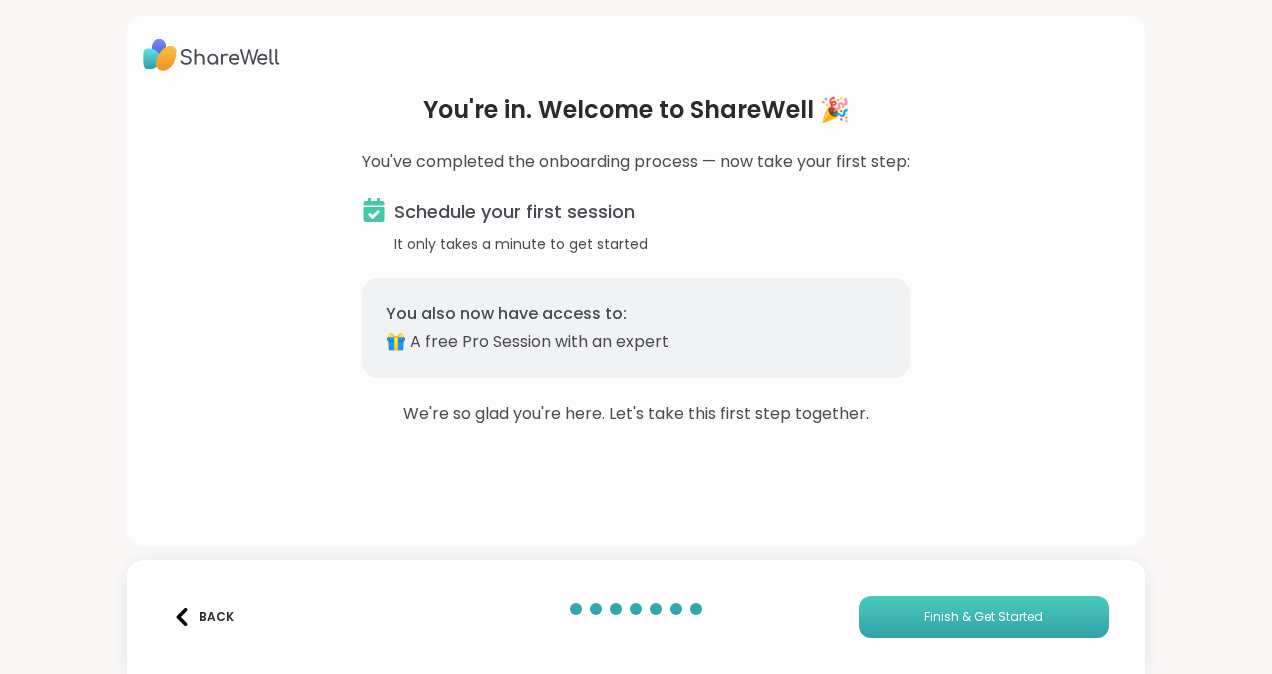 click on "Finish & Get Started" at bounding box center (983, 617) 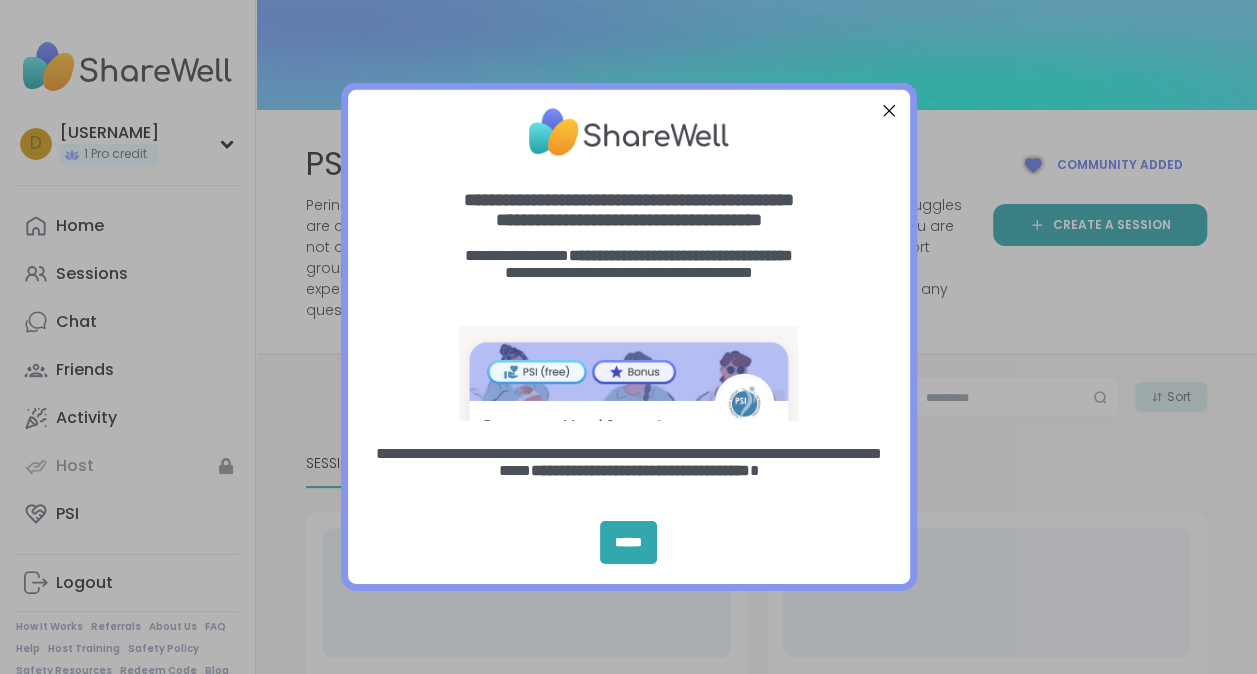 scroll, scrollTop: 0, scrollLeft: 0, axis: both 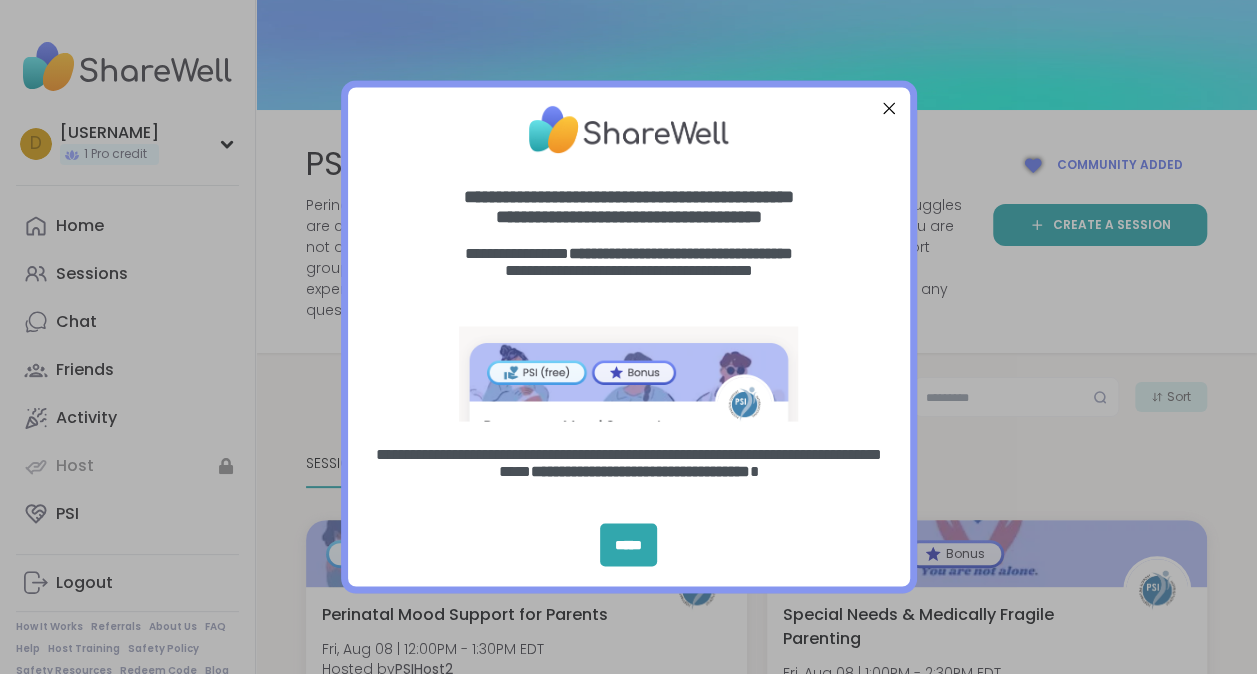 click at bounding box center (888, 108) 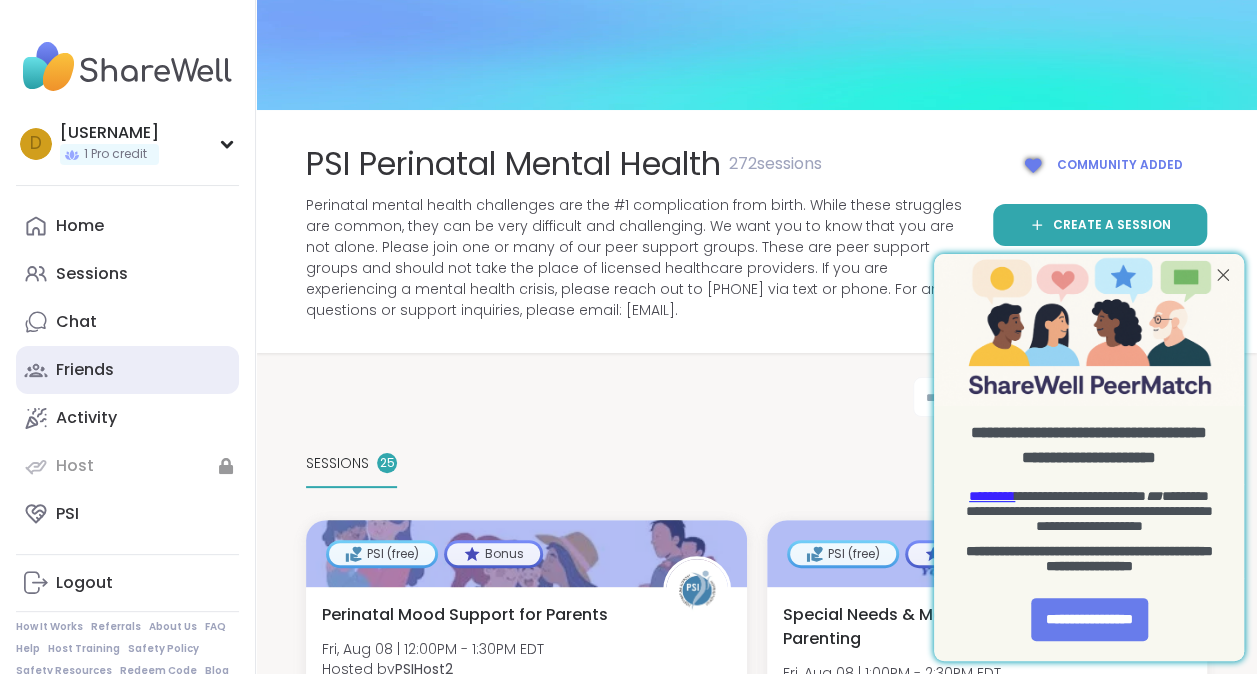 scroll, scrollTop: 0, scrollLeft: 0, axis: both 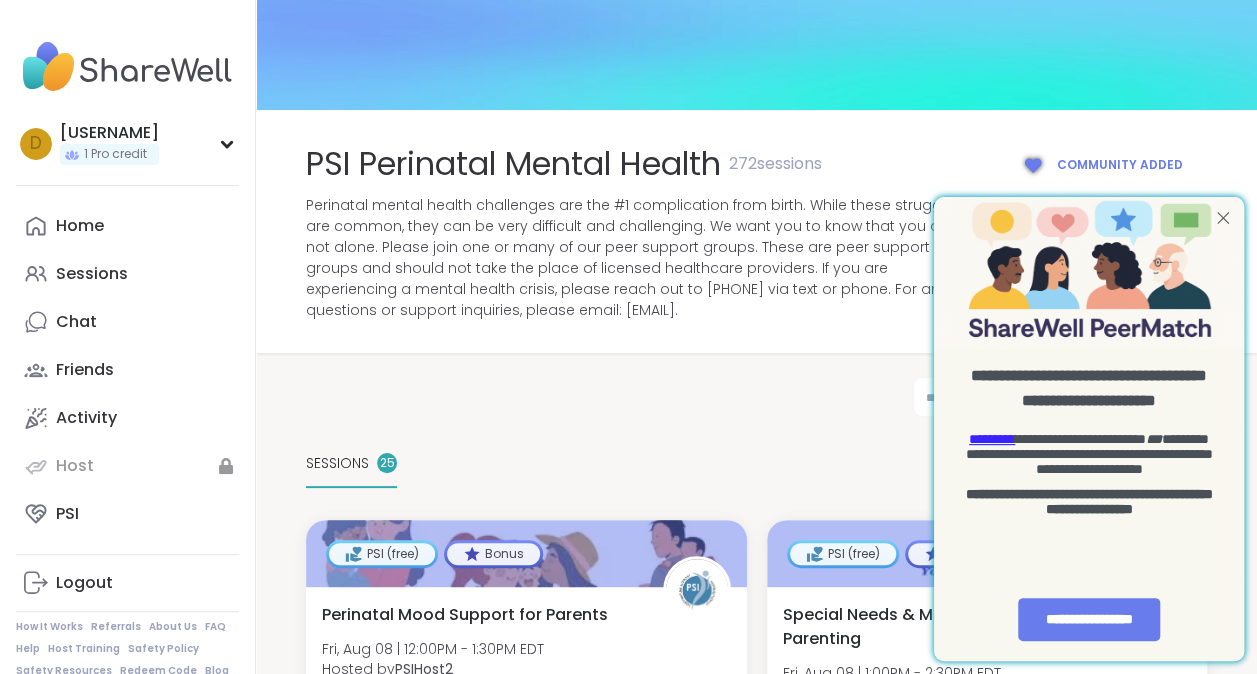click at bounding box center (1223, 218) 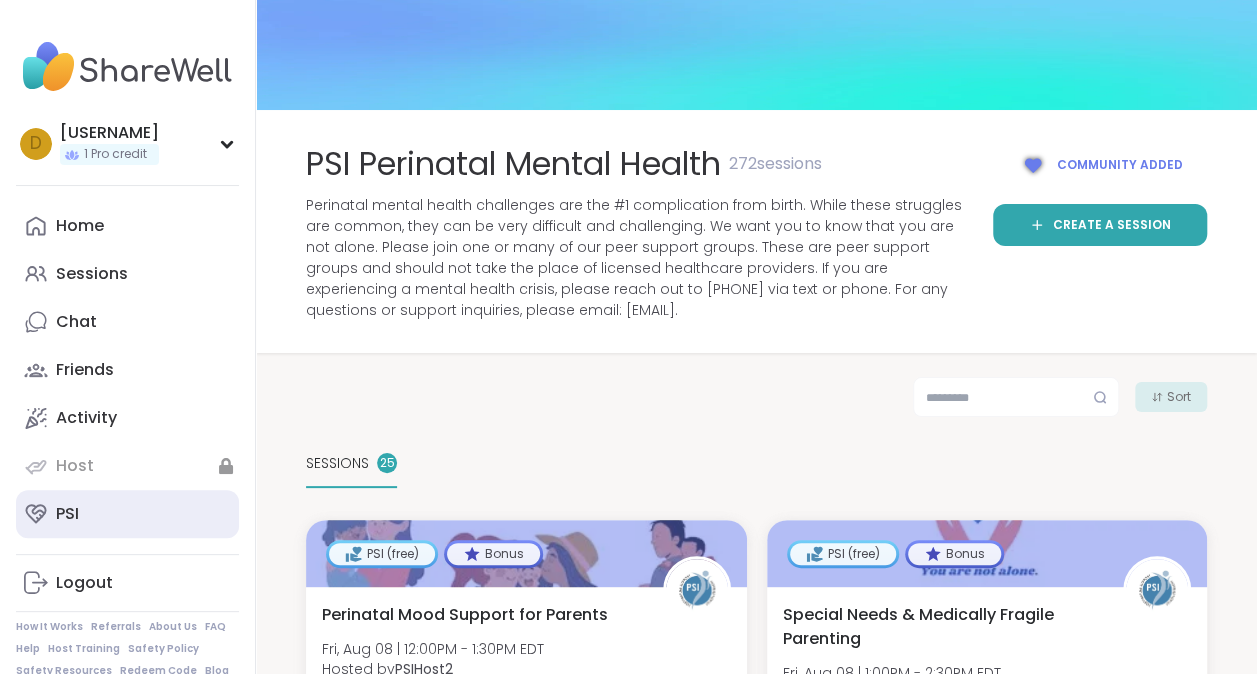 click on "PSI" at bounding box center (127, 514) 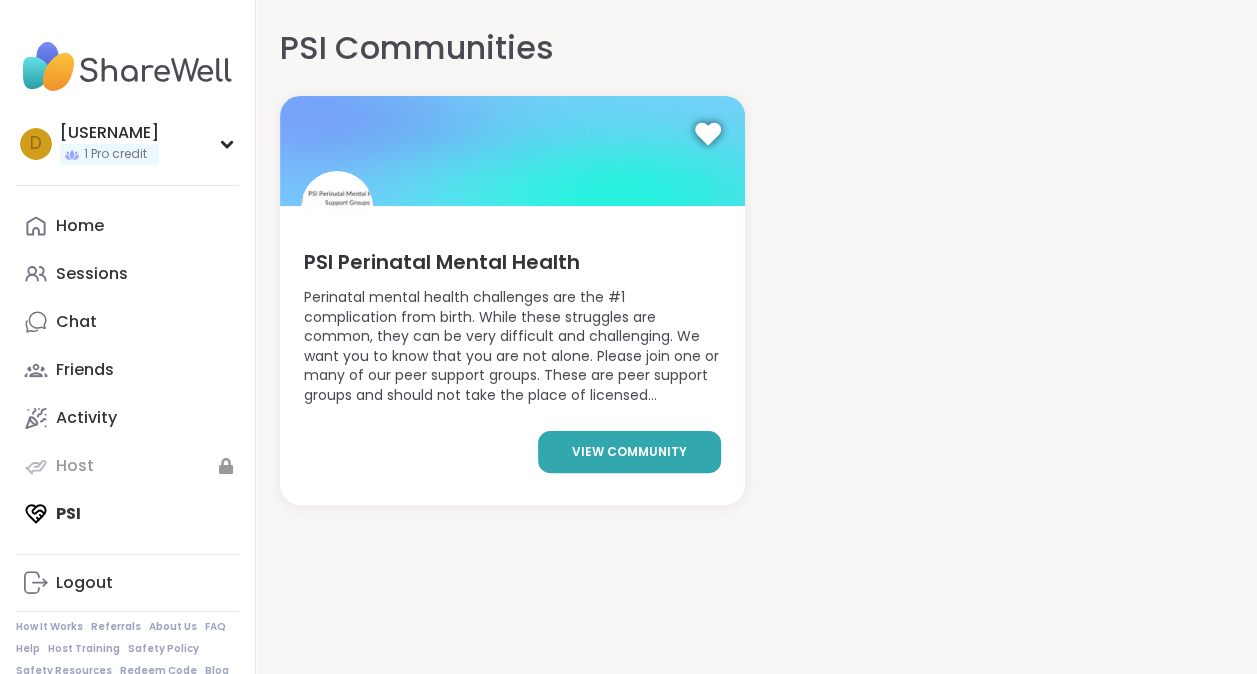 click on "view community" at bounding box center [629, 452] 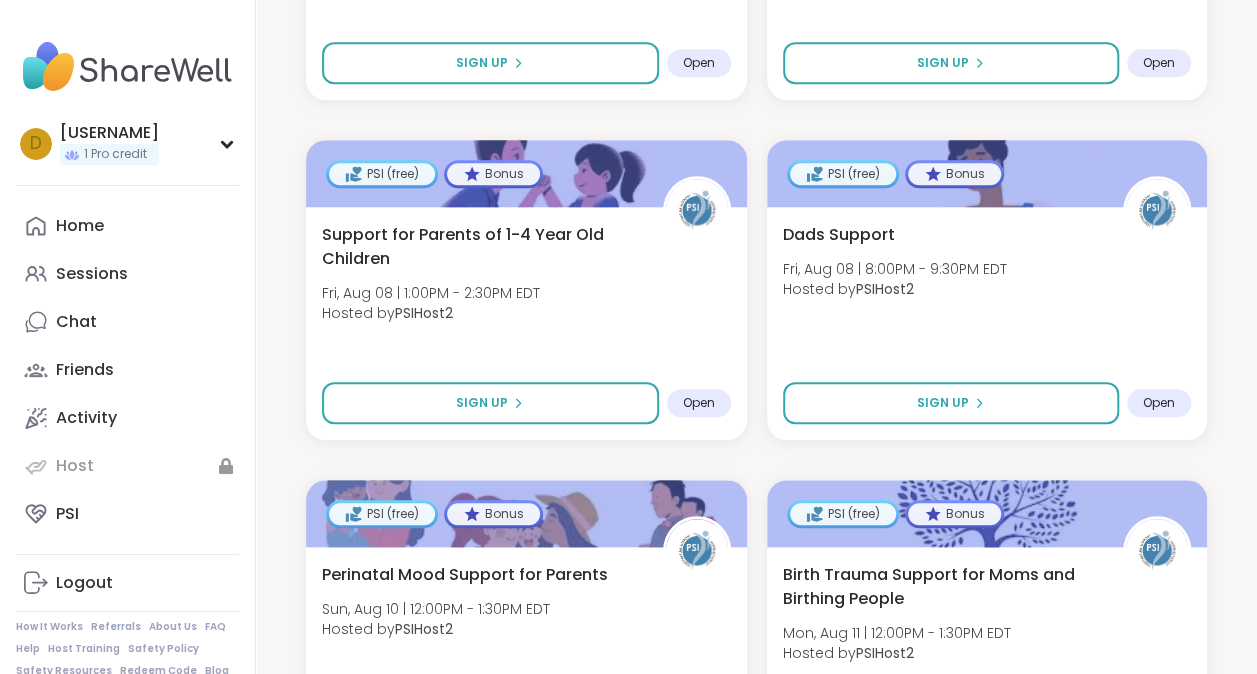 scroll, scrollTop: 752, scrollLeft: 0, axis: vertical 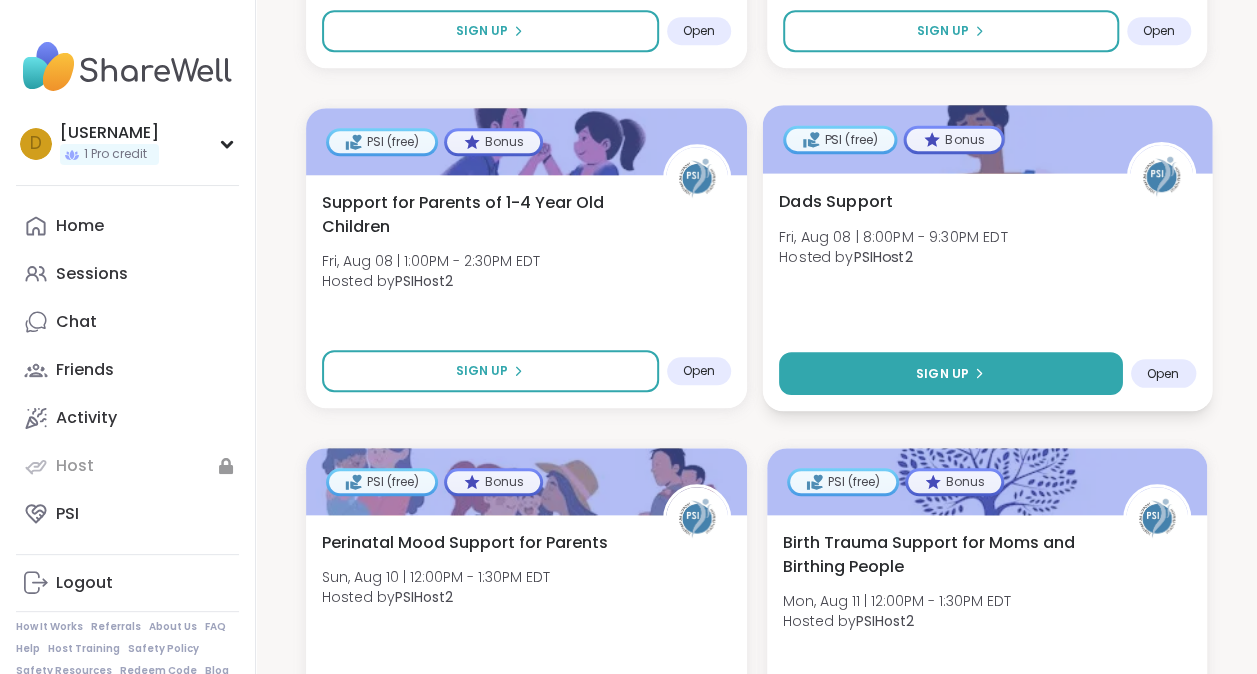 drag, startPoint x: 1024, startPoint y: 377, endPoint x: 985, endPoint y: 378, distance: 39.012817 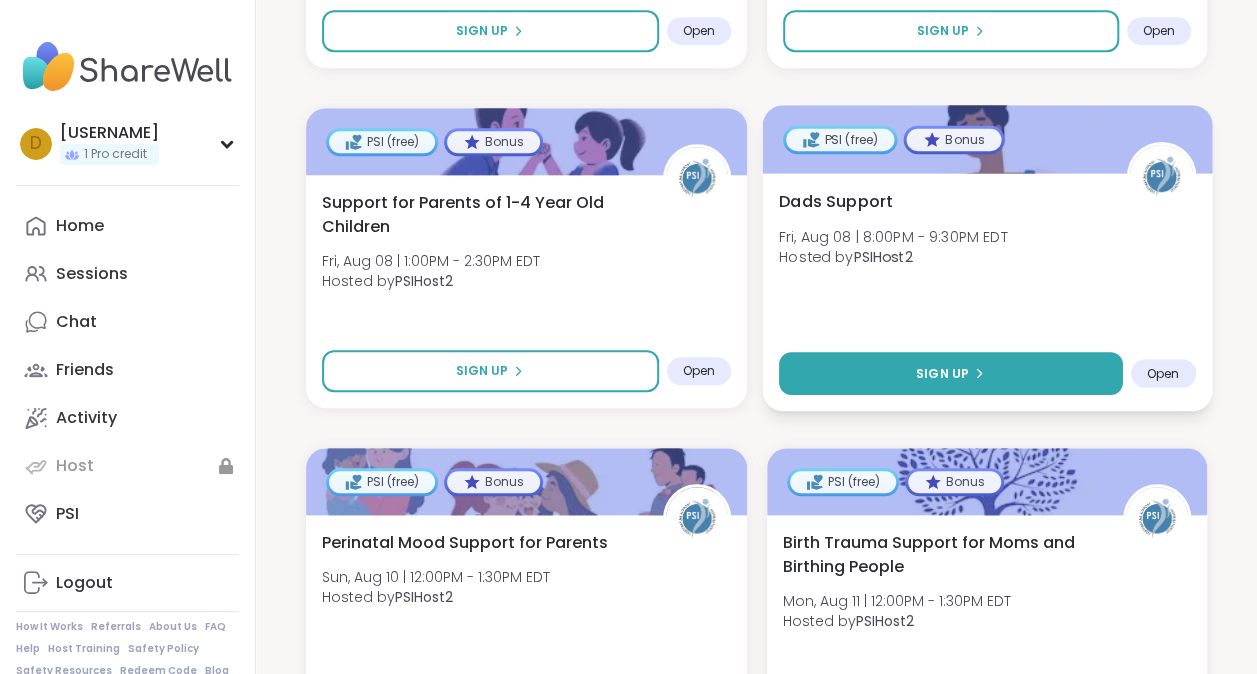 click on "Sign Up" at bounding box center [949, 373] 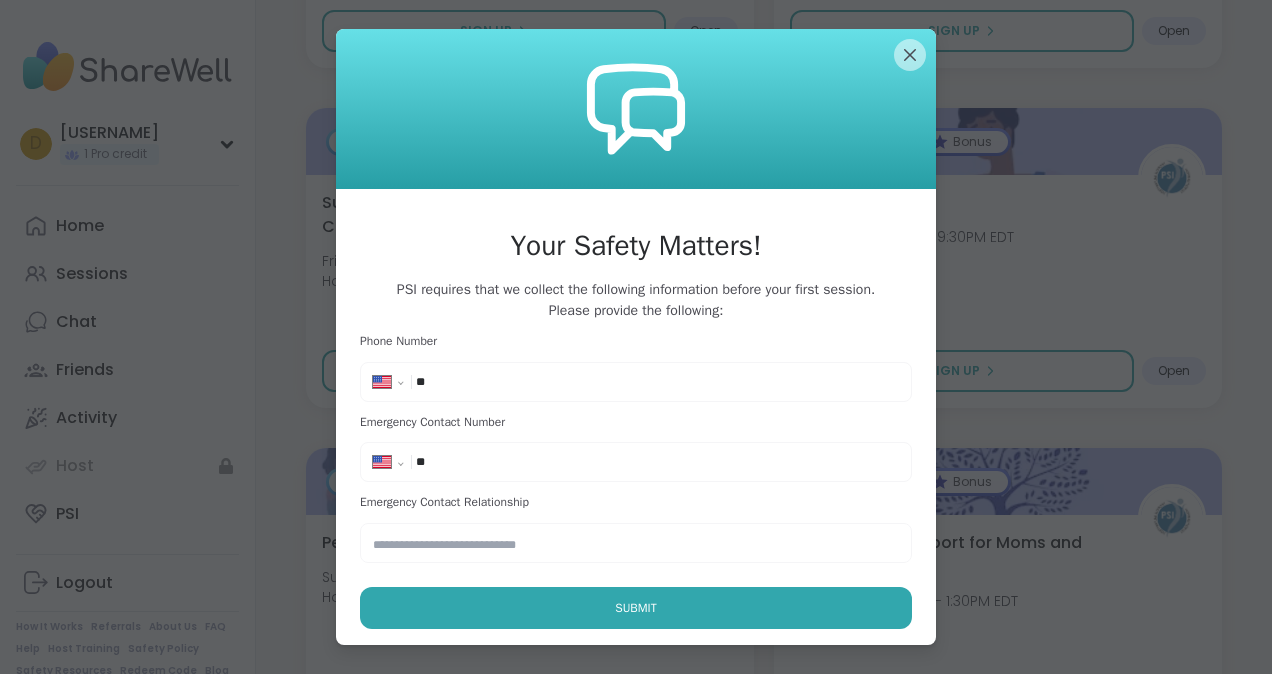click on "**" at bounding box center [476, 382] 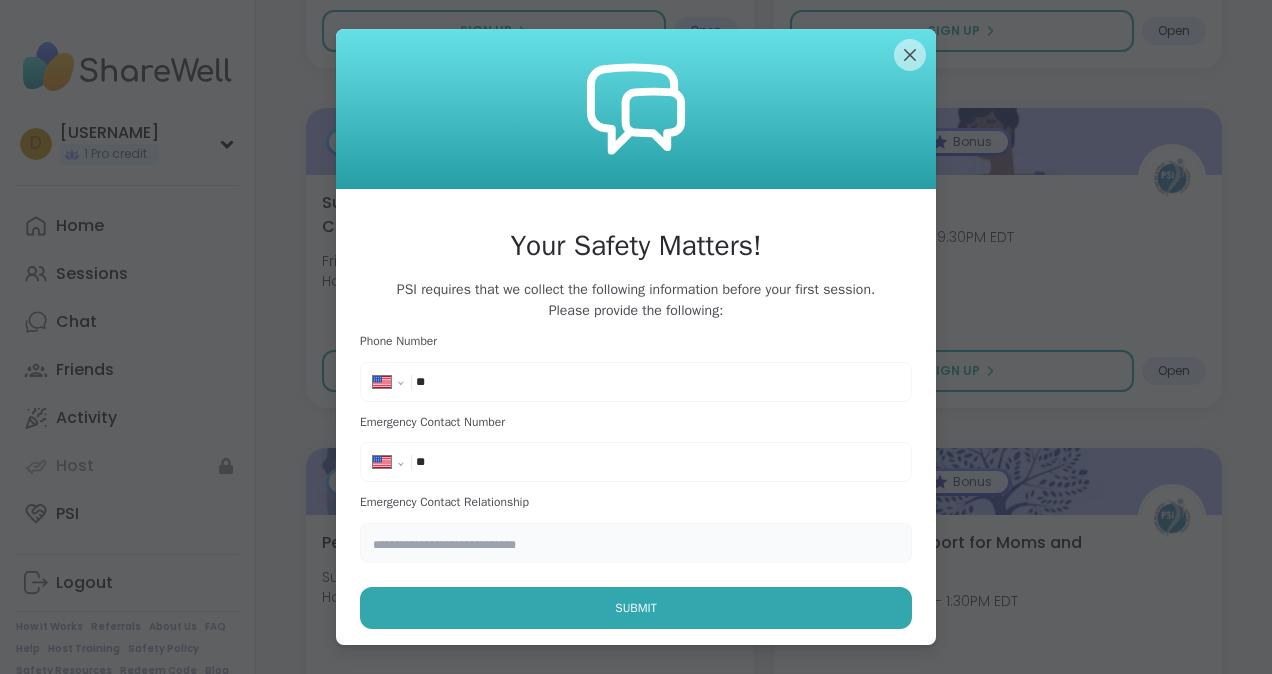 click at bounding box center (636, 543) 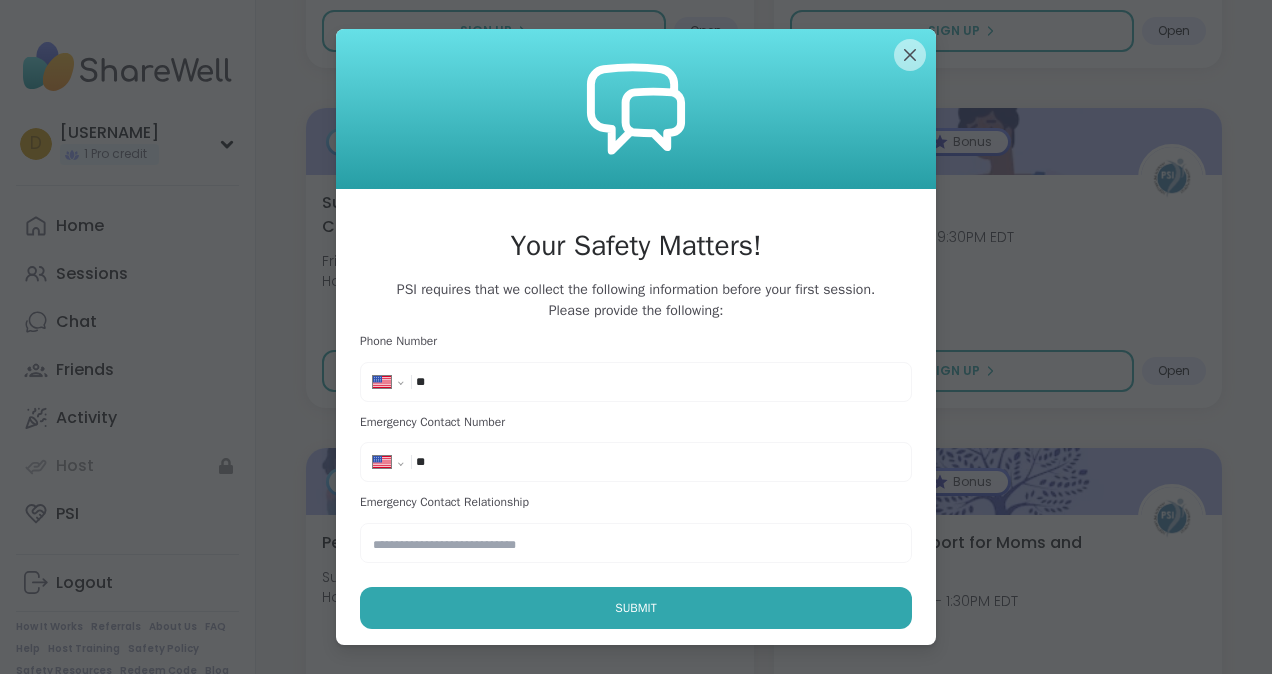 click on "**********" at bounding box center (454, 382) 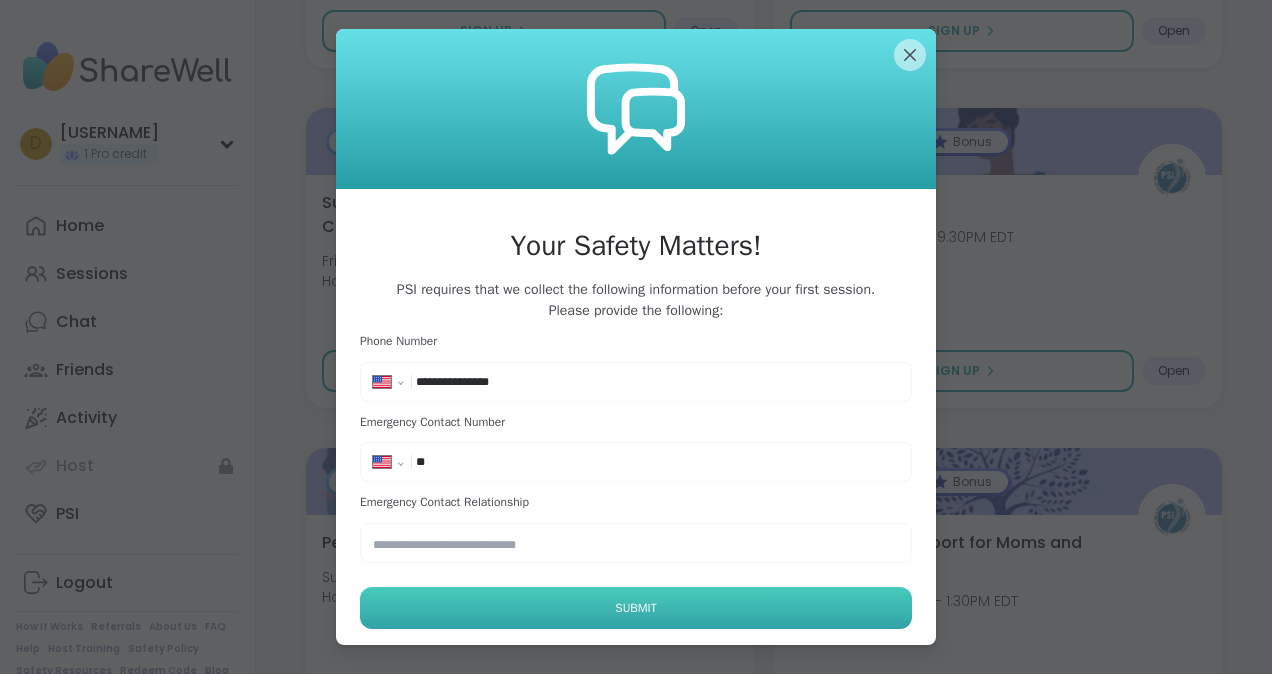 type on "**********" 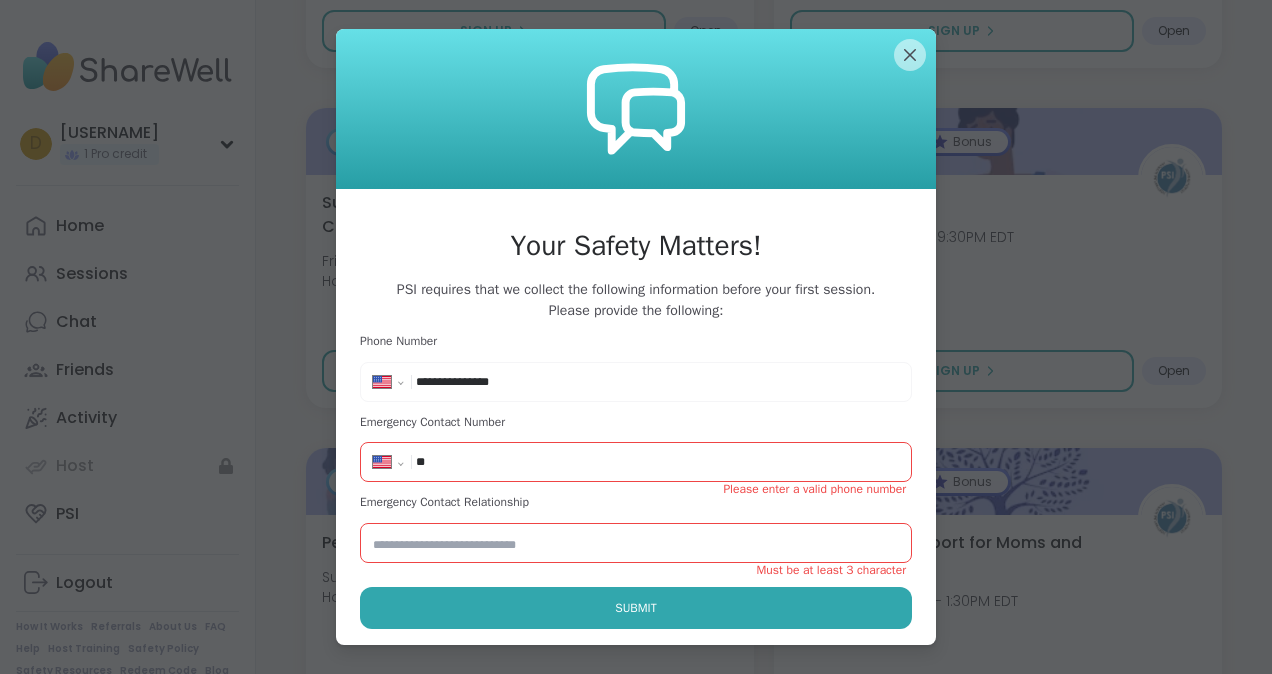 click on "**" at bounding box center [476, 462] 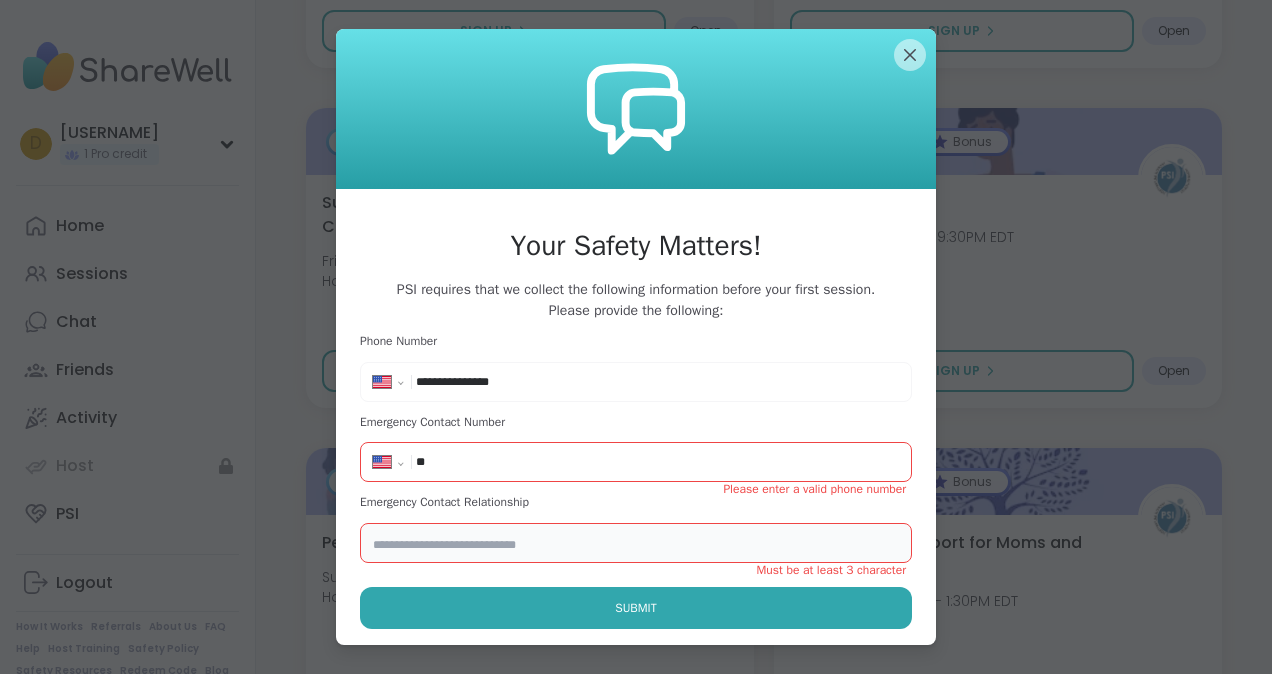 click at bounding box center (636, 543) 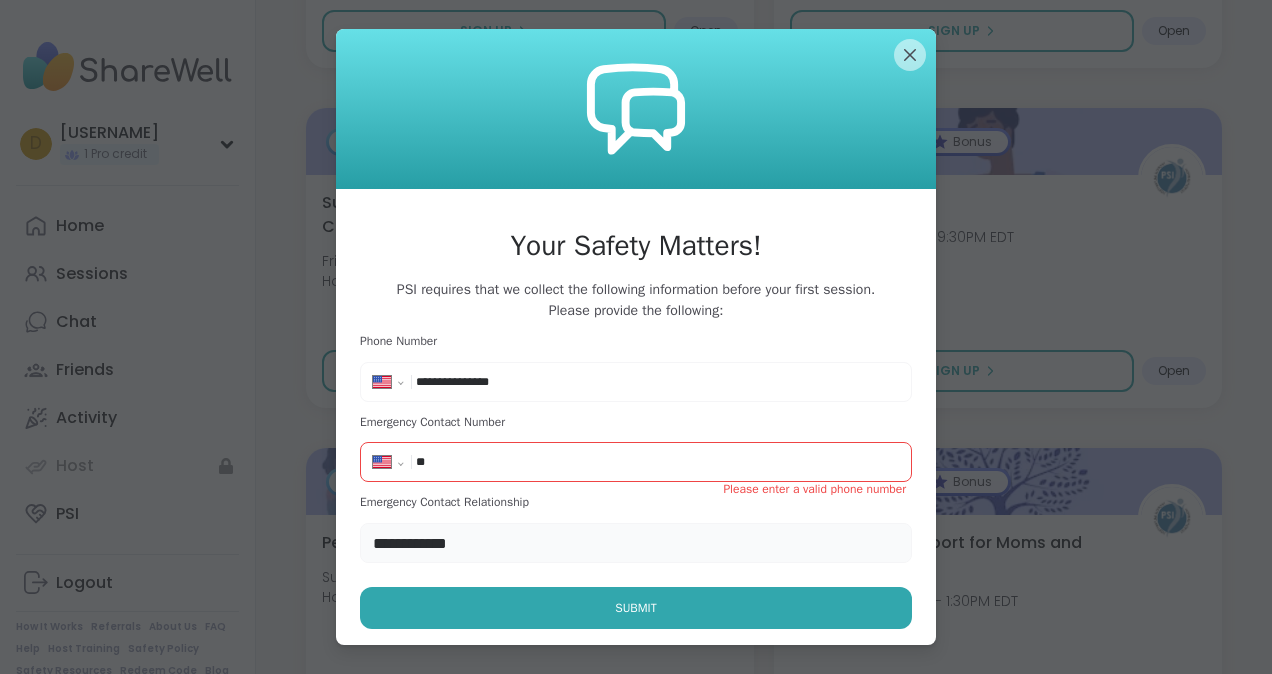 type on "**********" 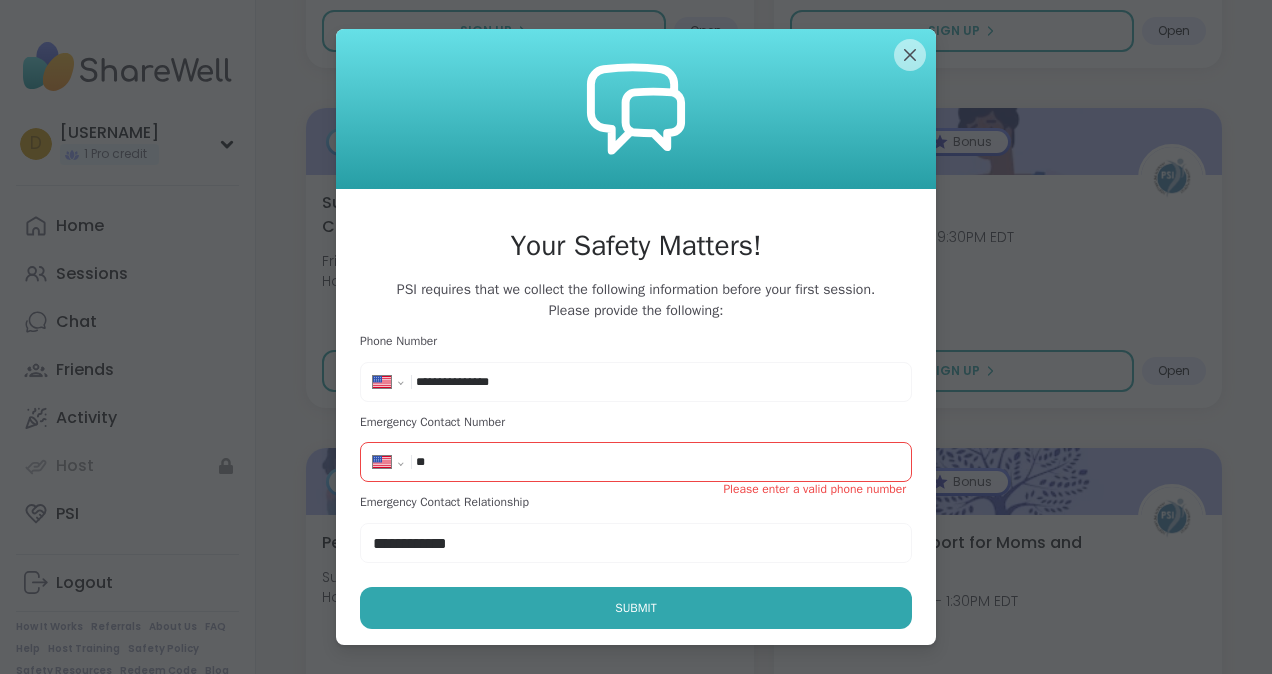 drag, startPoint x: 495, startPoint y: 379, endPoint x: 412, endPoint y: 378, distance: 83.00603 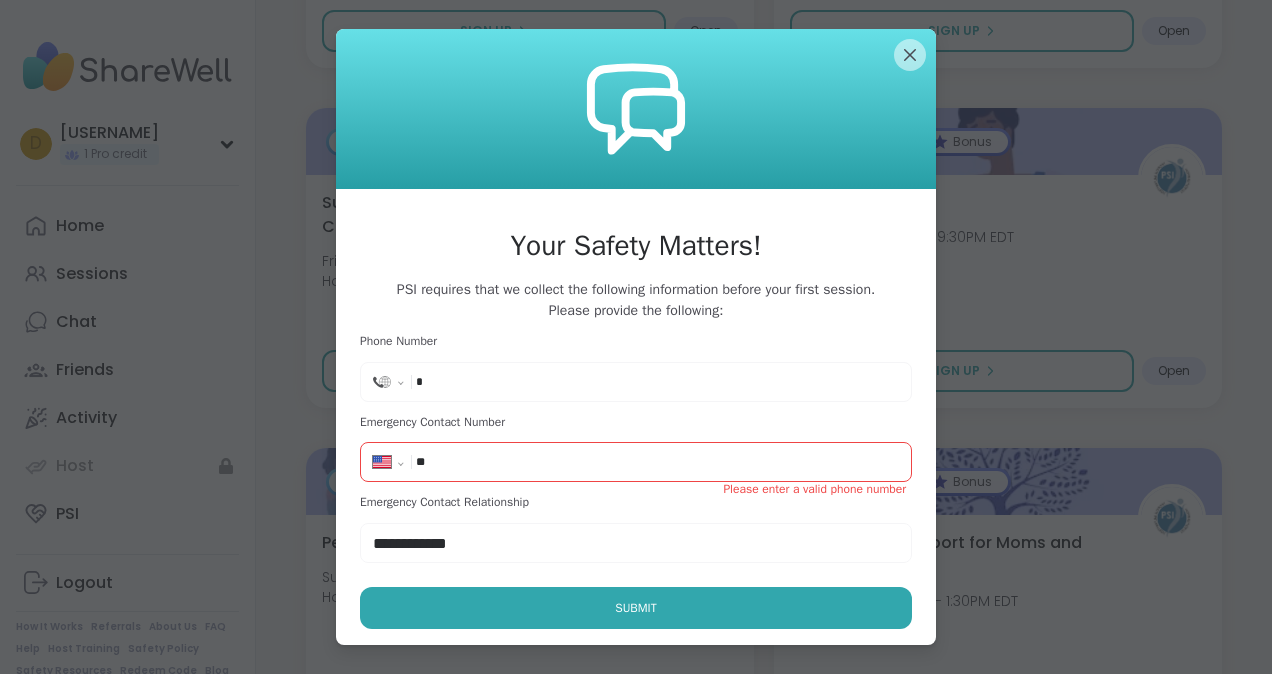 type on "*" 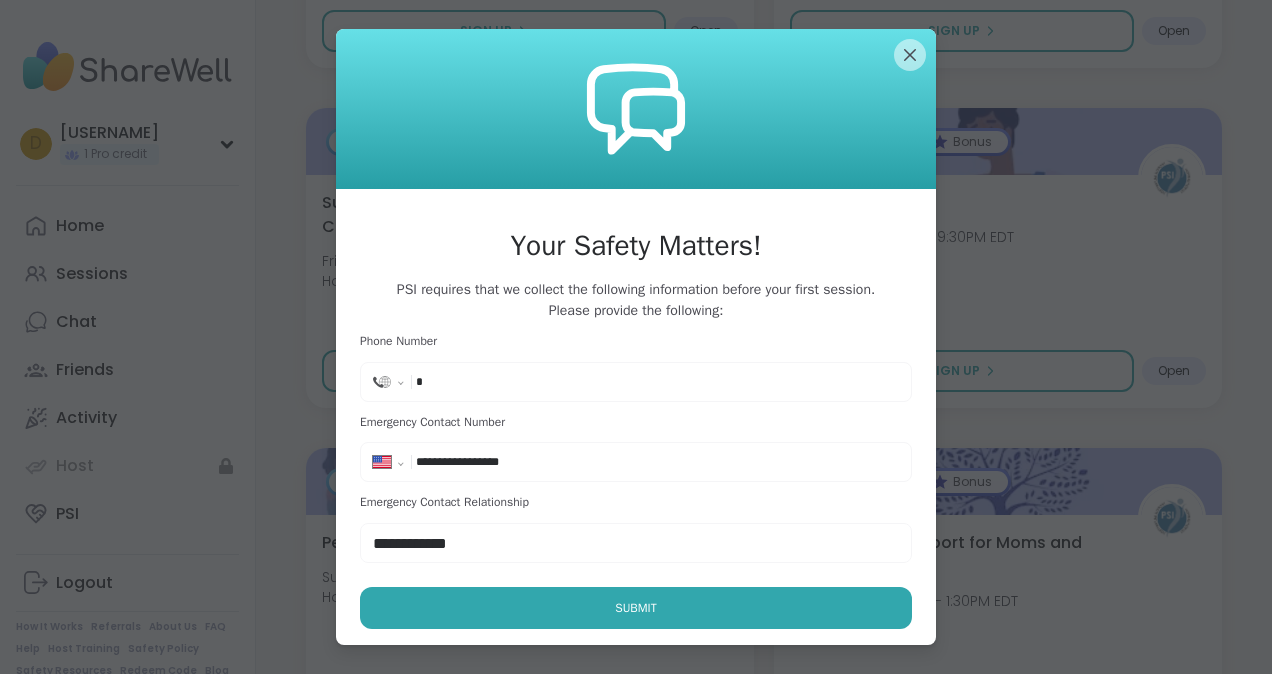 click on "**********" at bounding box center [476, 462] 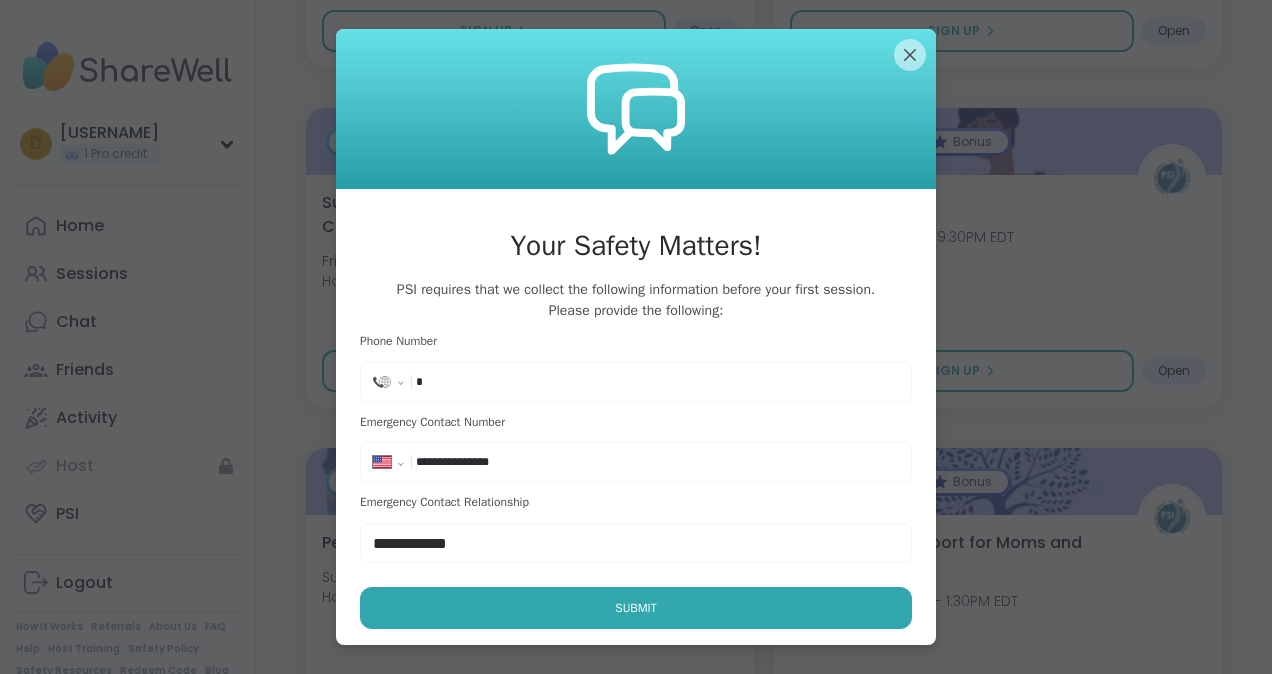 type on "**********" 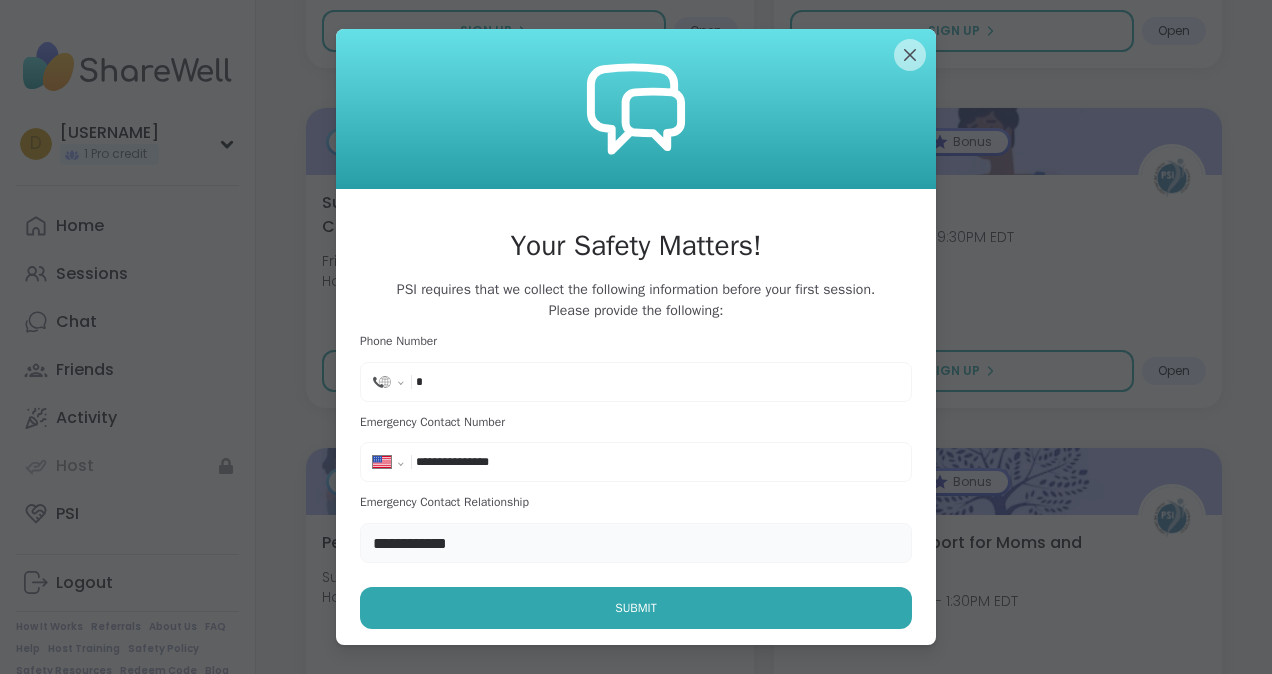 drag, startPoint x: 486, startPoint y: 540, endPoint x: 353, endPoint y: 539, distance: 133.00375 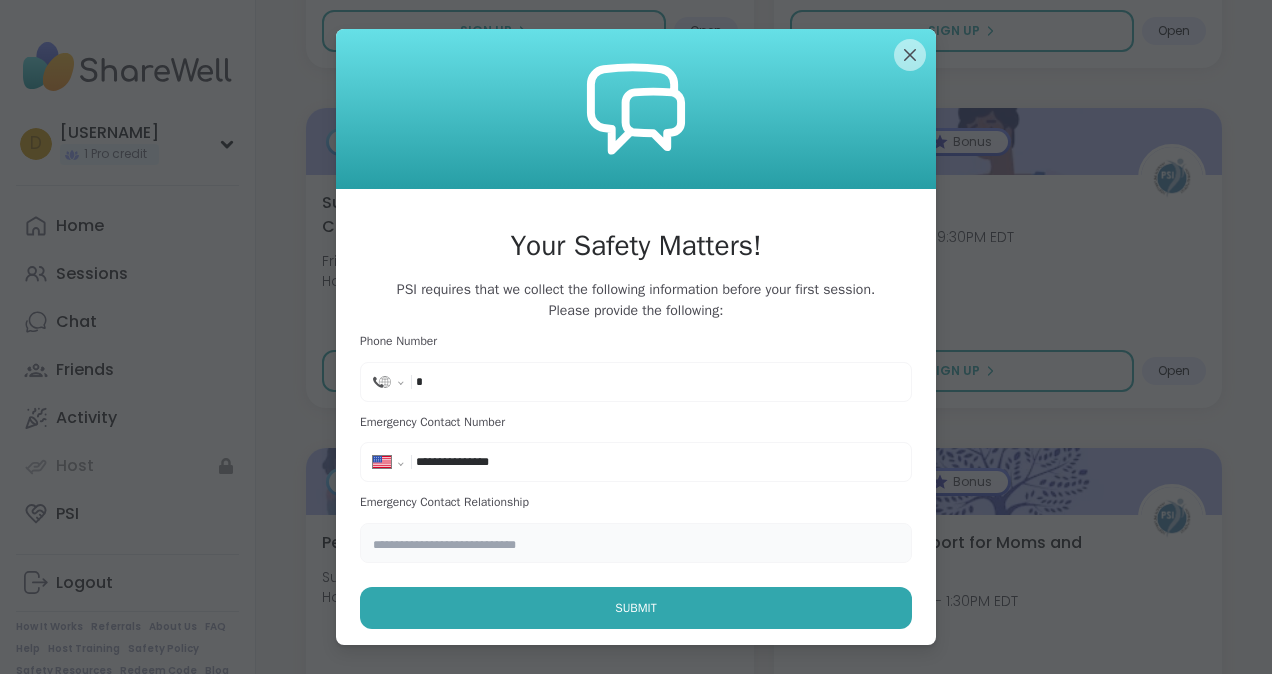type 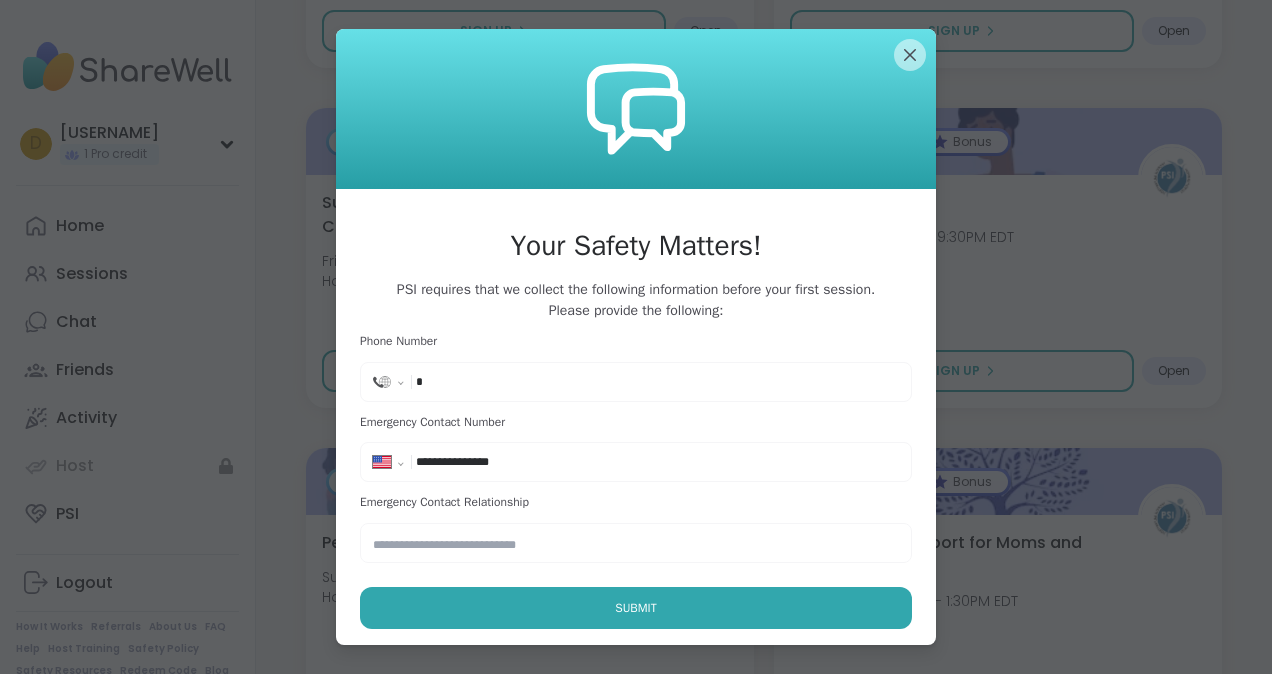 click on "*" at bounding box center (476, 382) 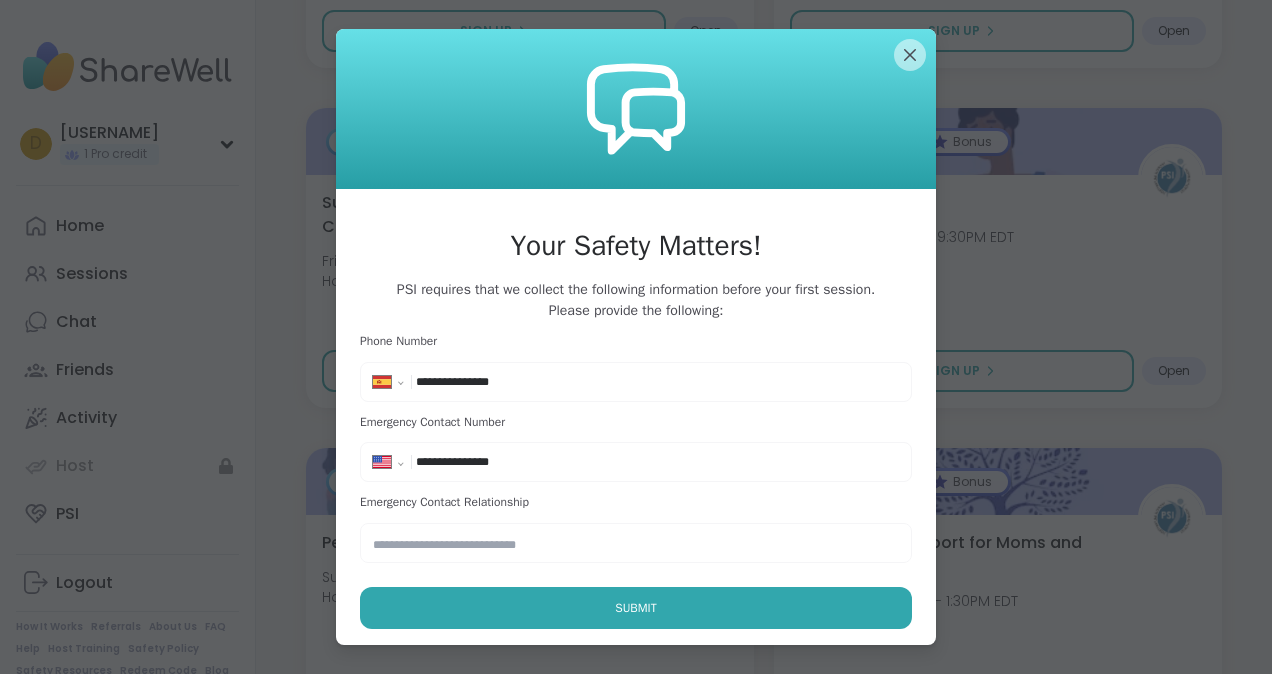 click on "**********" at bounding box center [476, 382] 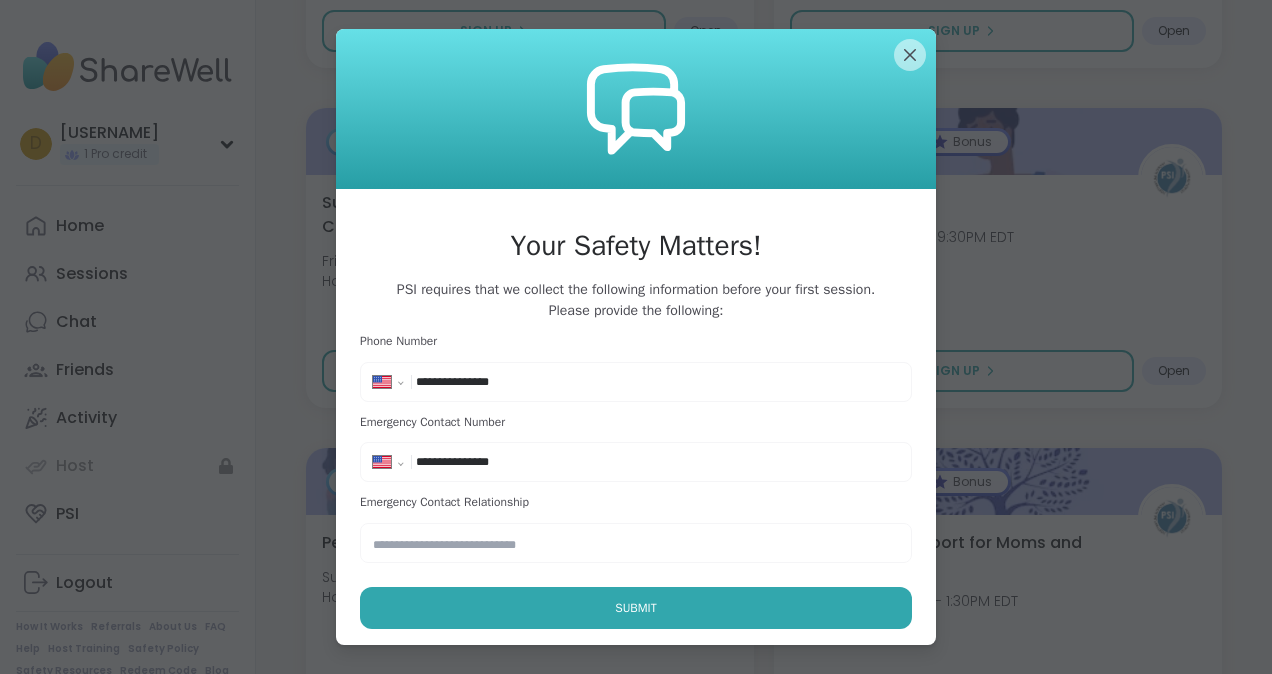 select on "**" 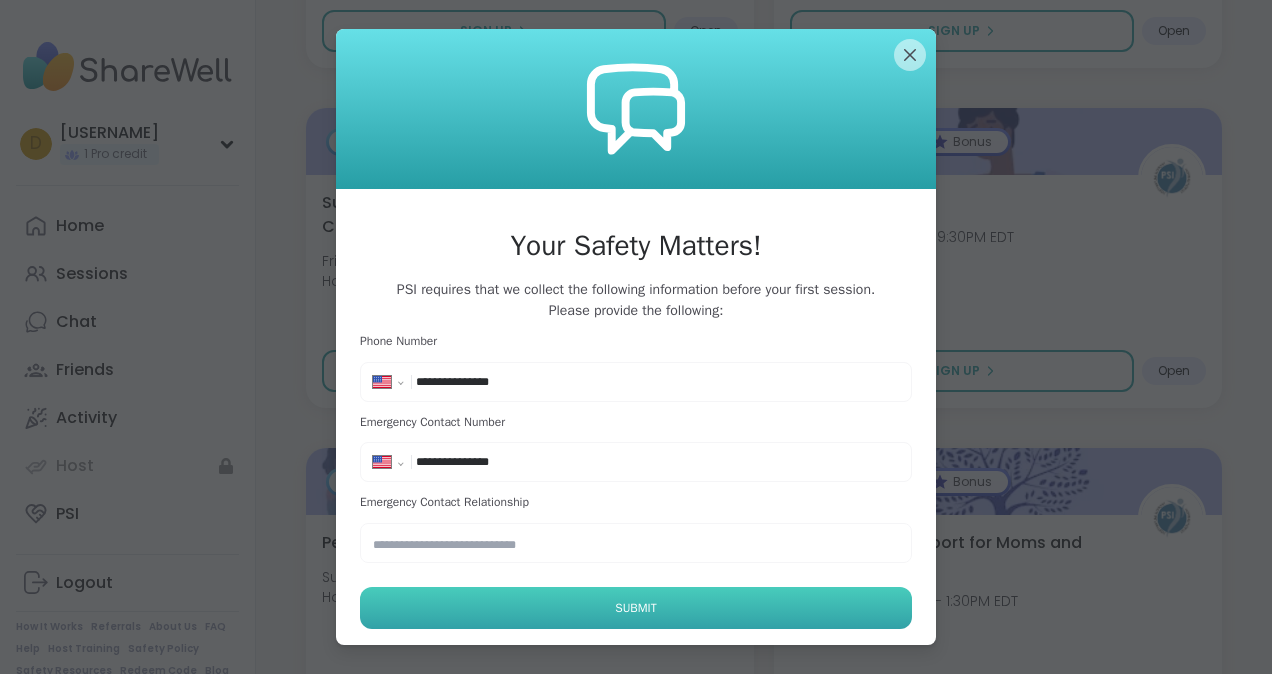 type on "**********" 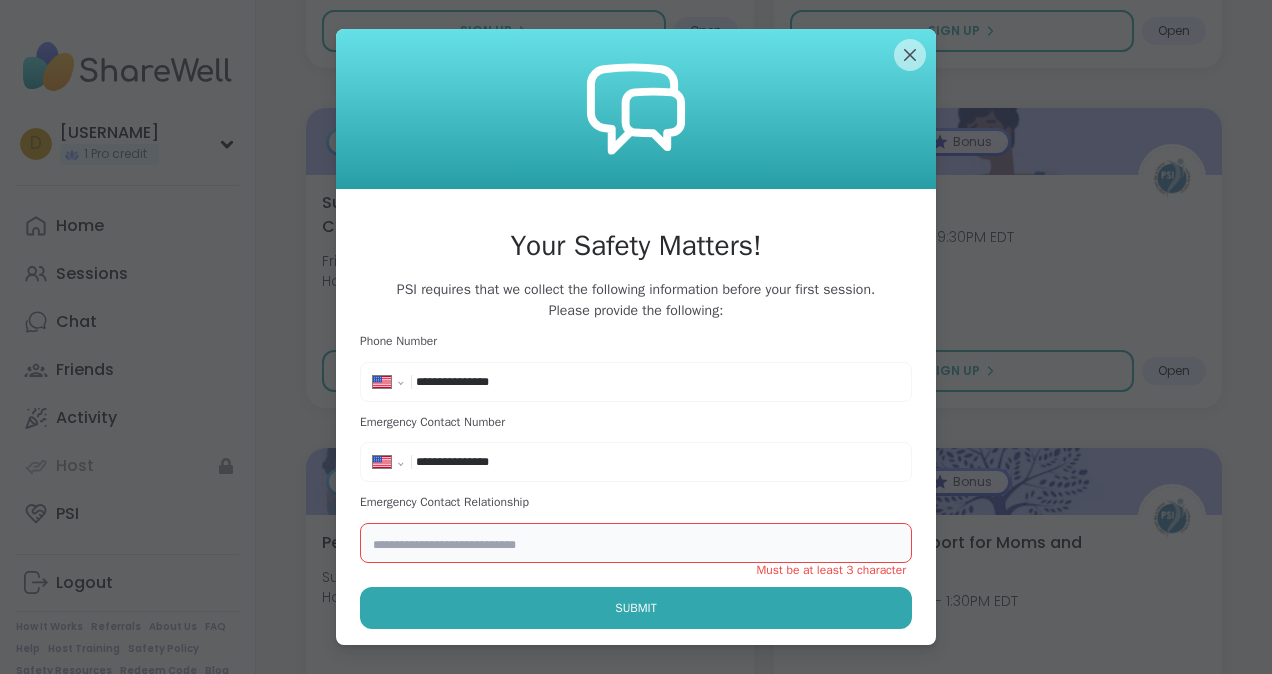 click at bounding box center [636, 543] 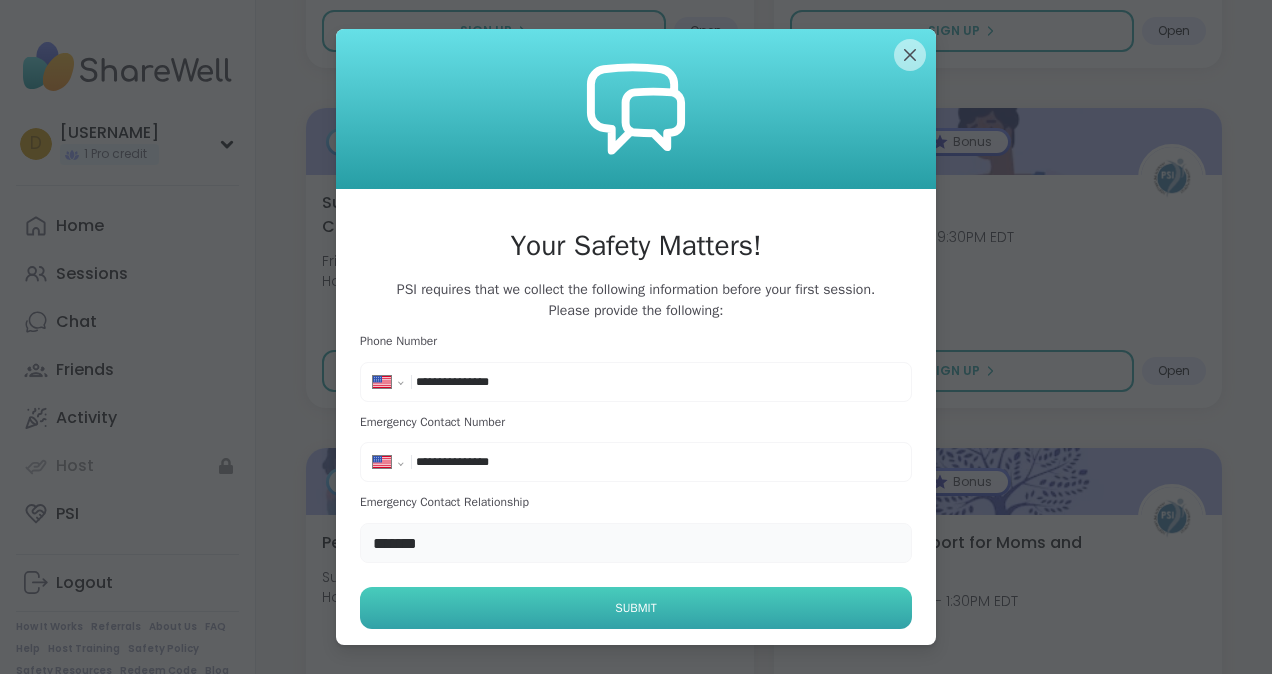 type on "*******" 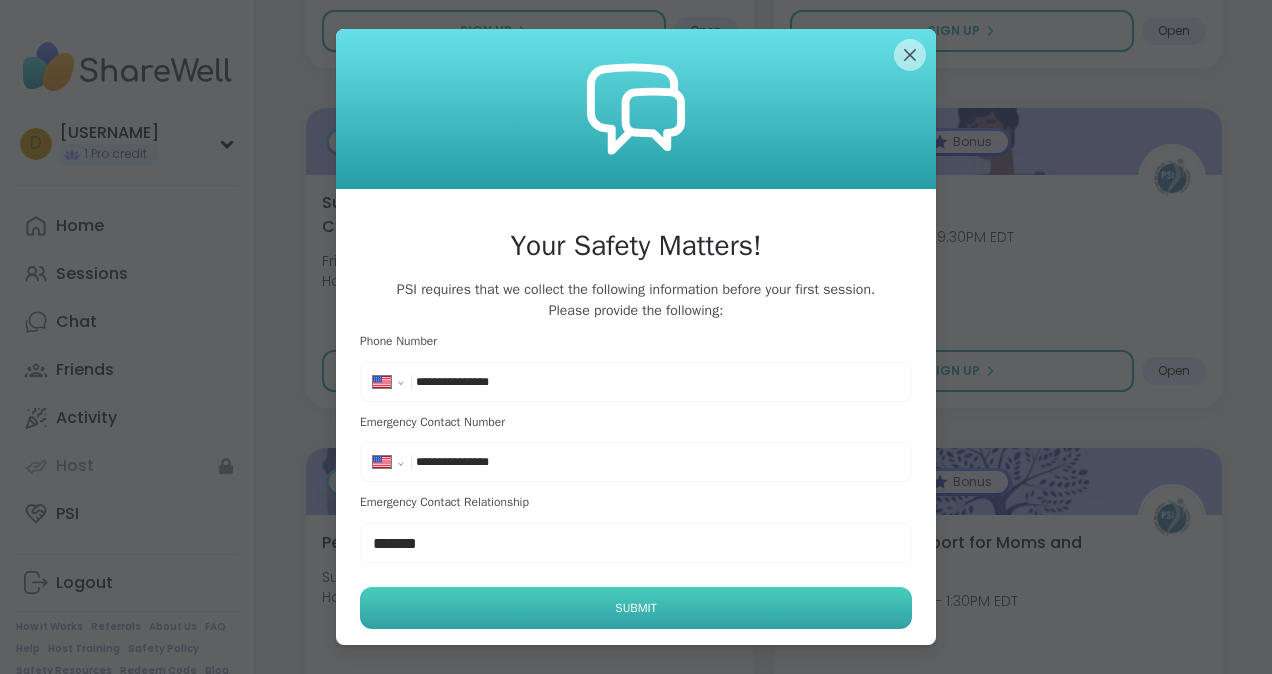 click on "Submit" at bounding box center (636, 608) 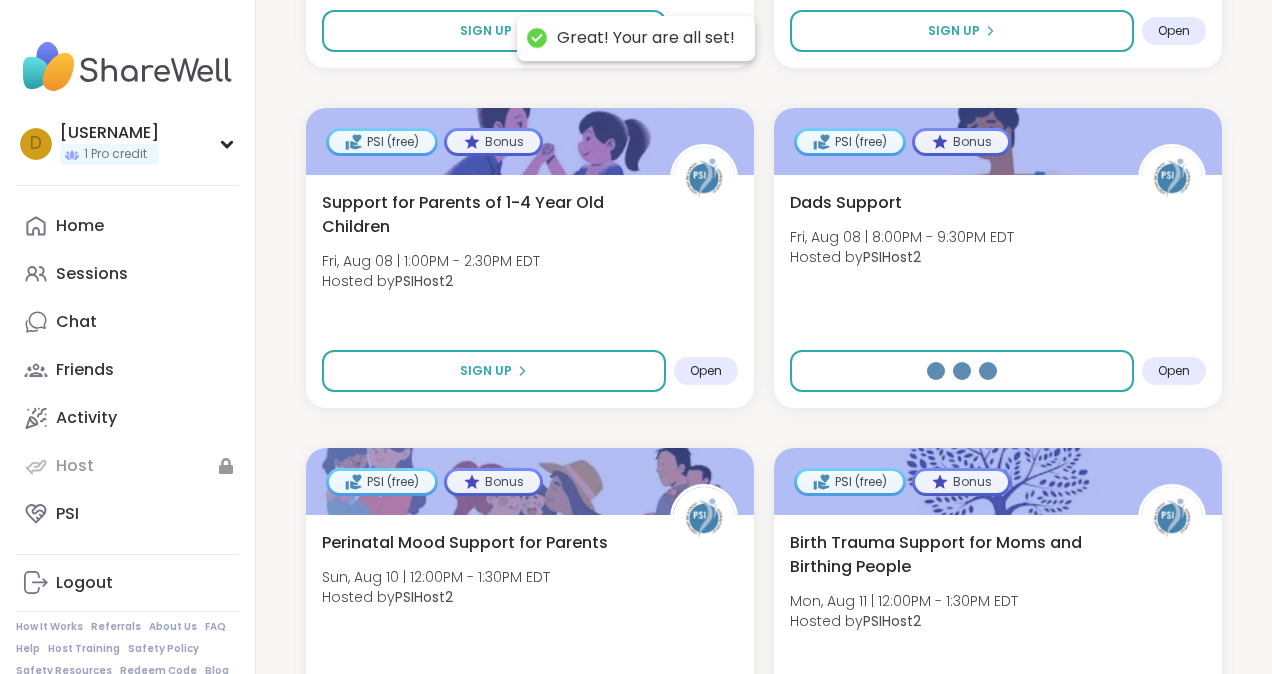 select on "**" 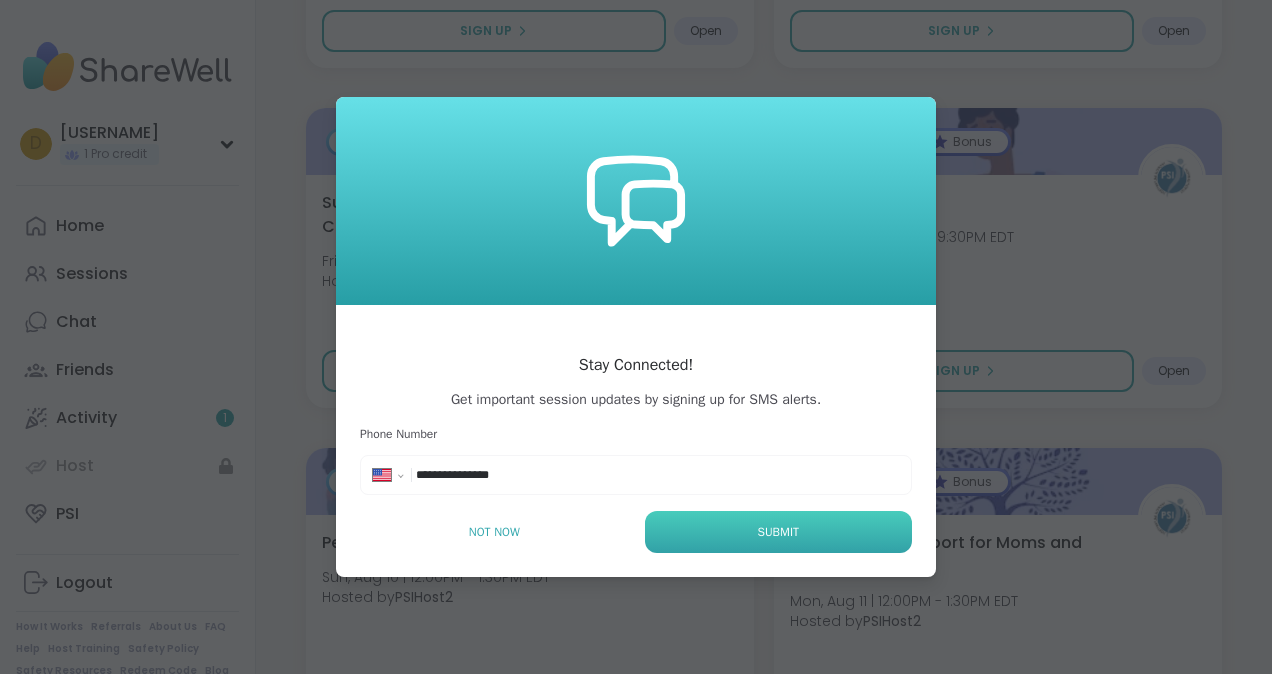 click on "Submit" at bounding box center [778, 532] 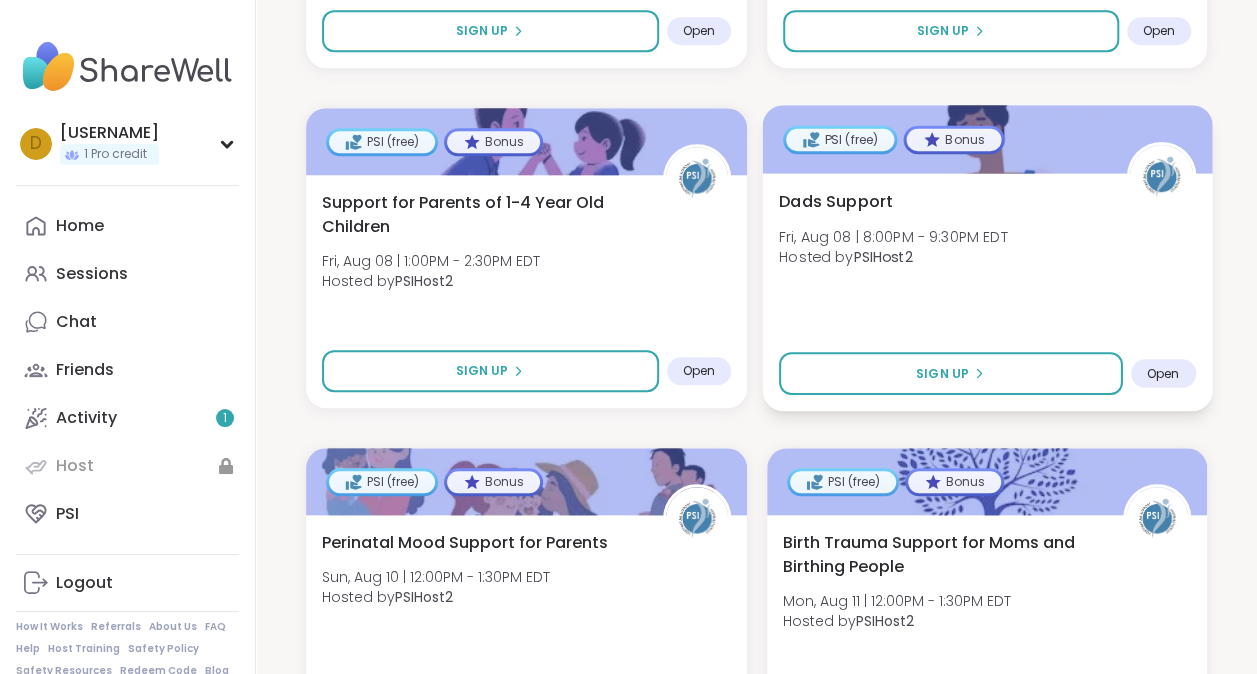 click on "Open" at bounding box center [1162, 373] 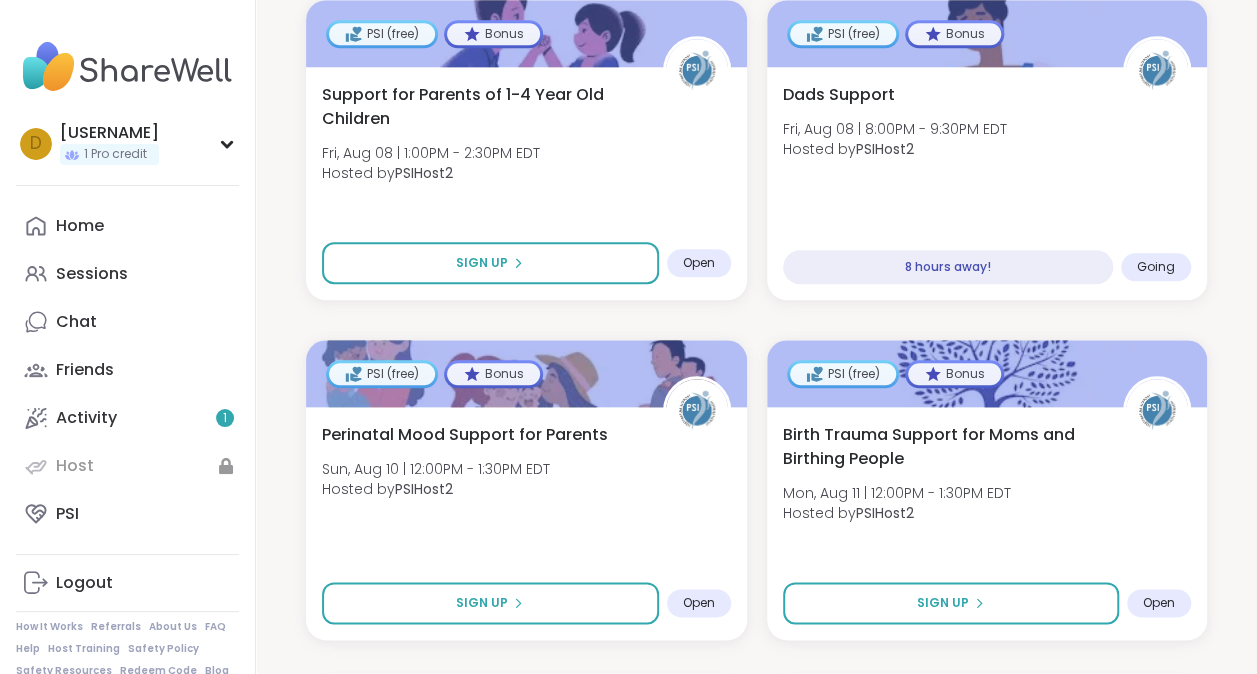 scroll, scrollTop: 881, scrollLeft: 0, axis: vertical 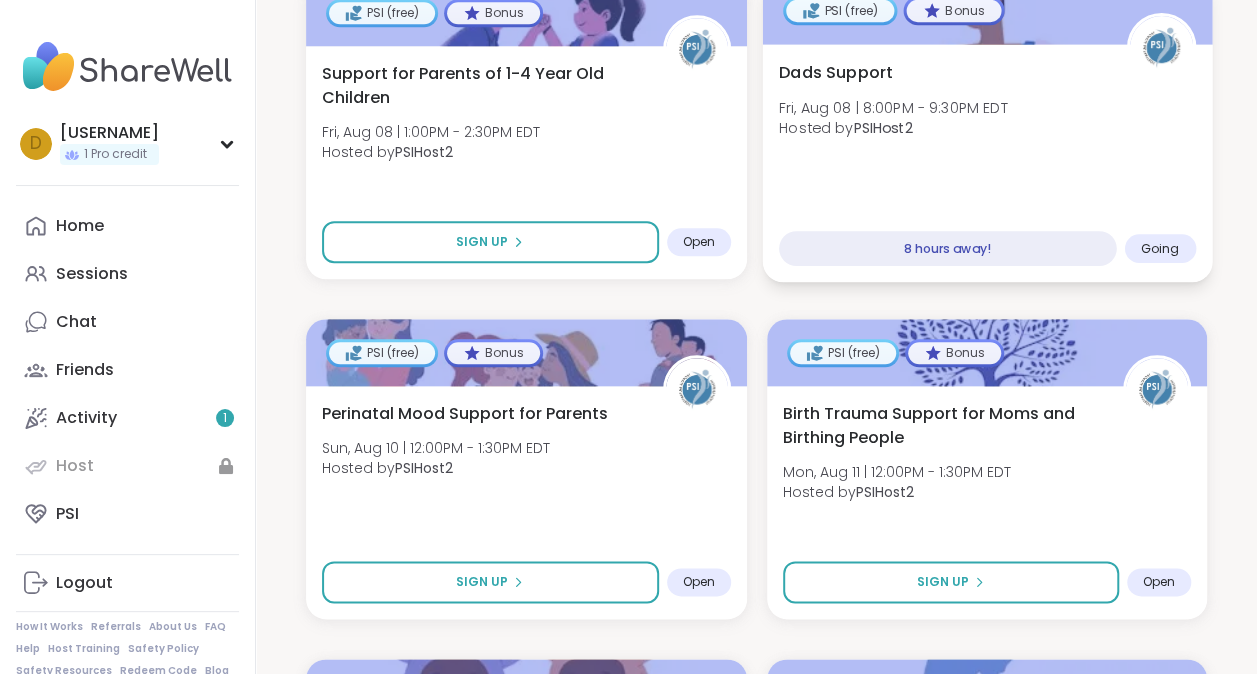 click on "Dads Support [DAY], [MONTH] [DAY_NUM] | [TIME] - [TIME] [TIMEZONE] Hosted by PSIHost2" at bounding box center (986, 105) 